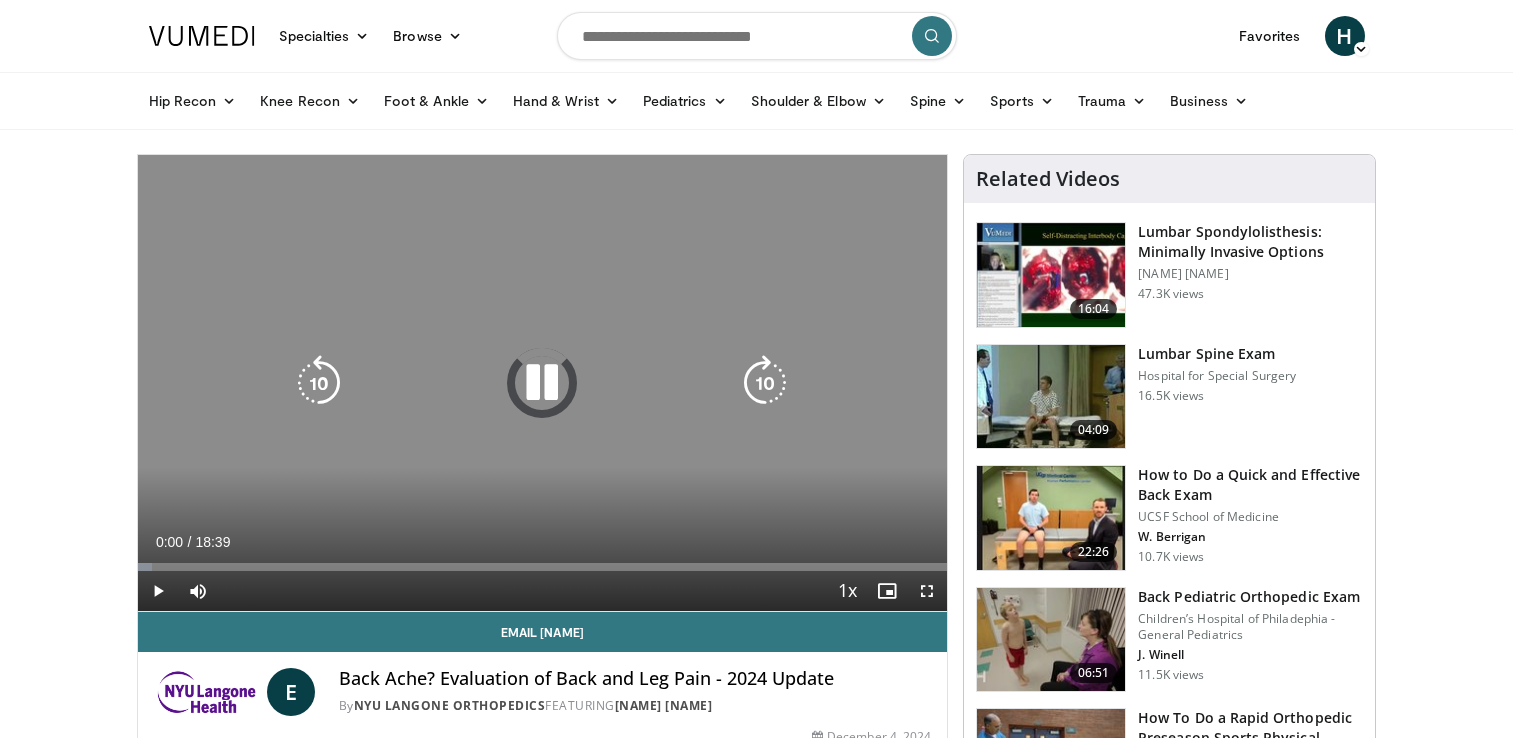 scroll, scrollTop: 0, scrollLeft: 0, axis: both 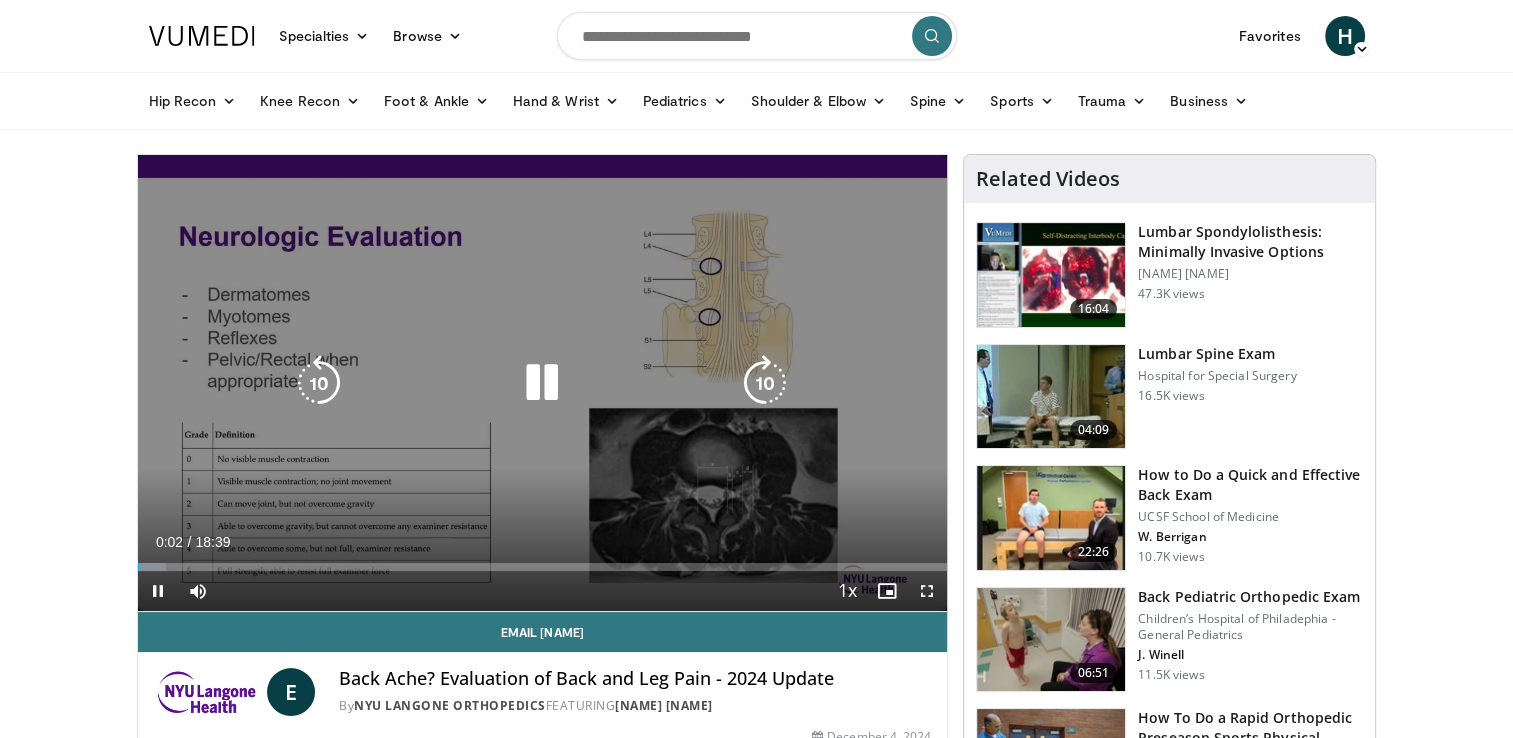 click at bounding box center (542, 383) 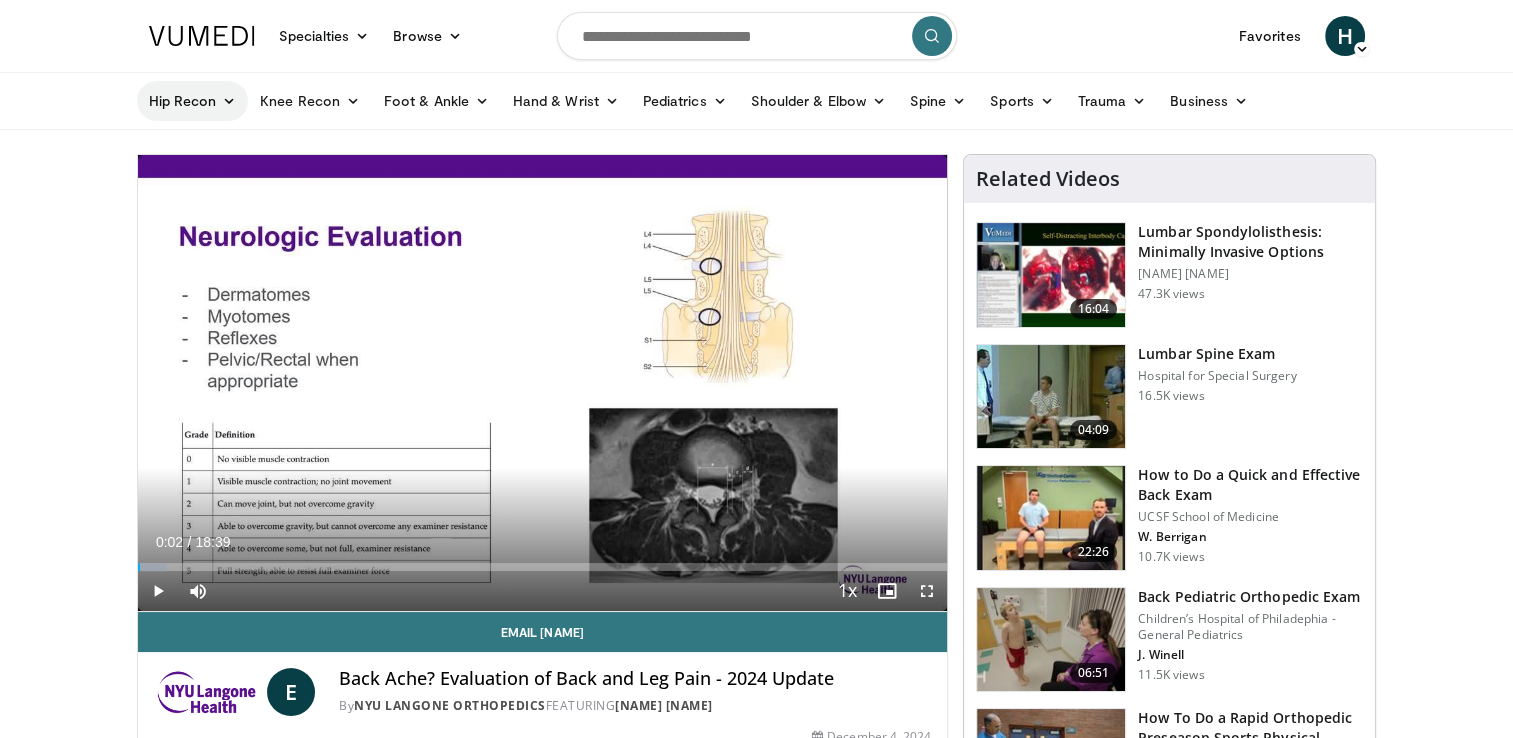 click on "Hip Recon" at bounding box center (193, 101) 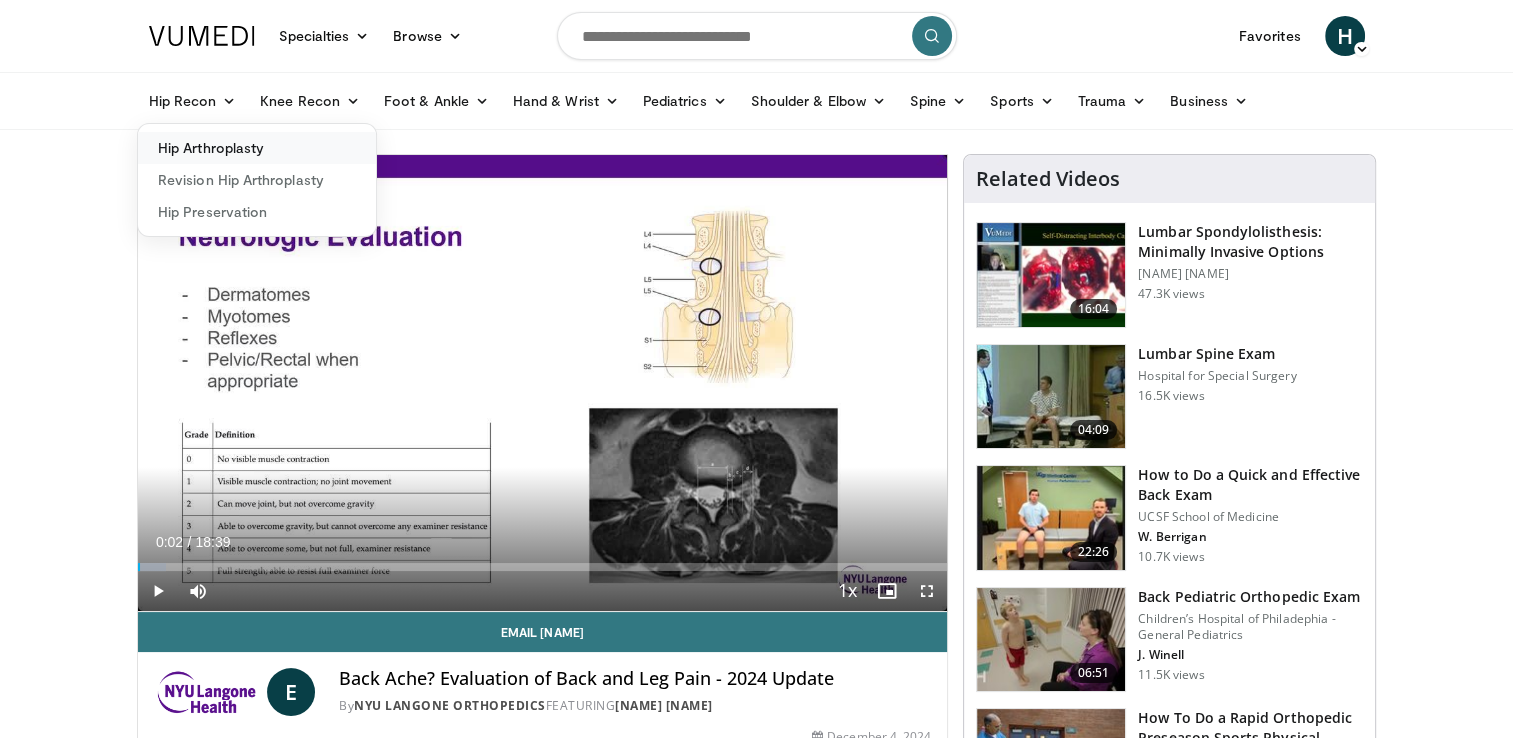 click on "Hip Arthroplasty" at bounding box center (257, 148) 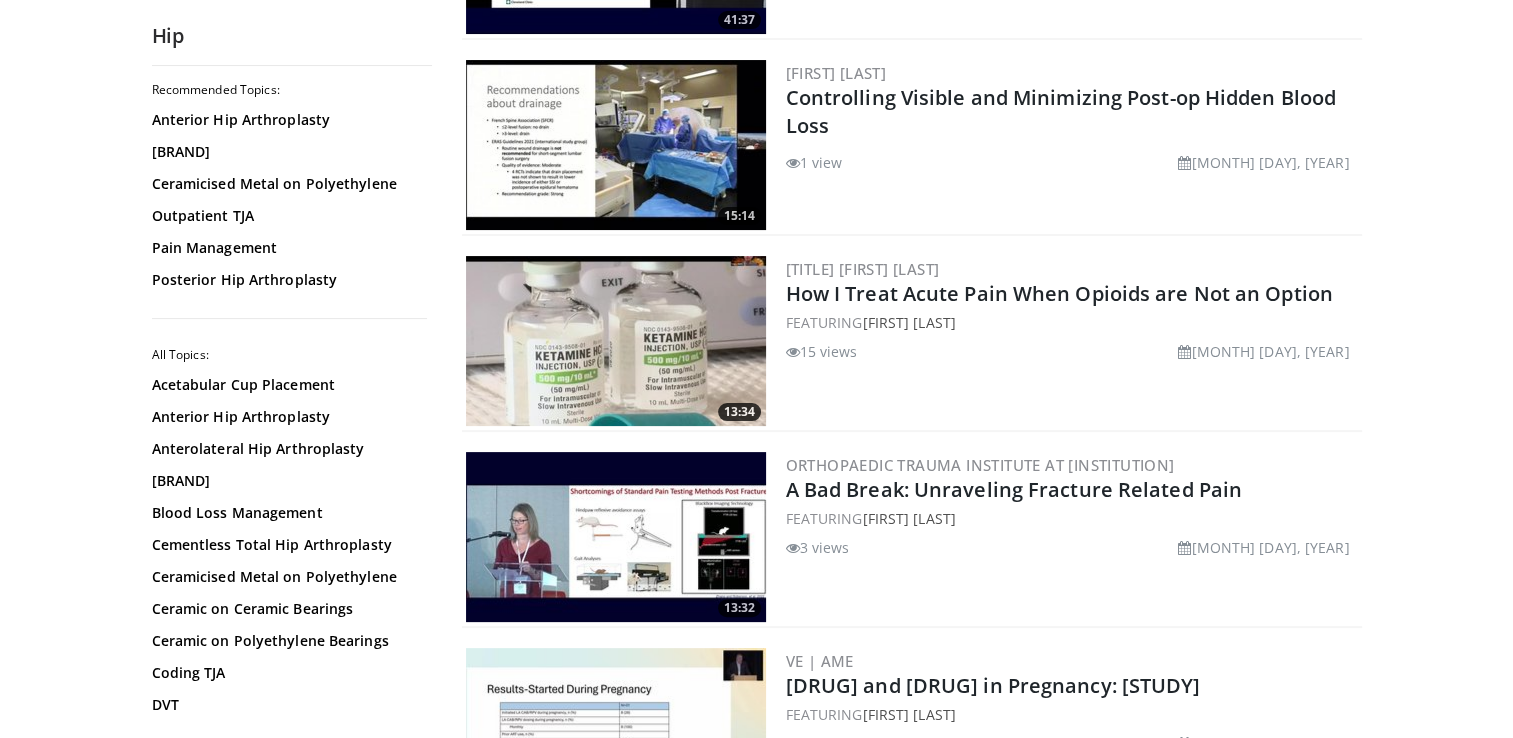 scroll, scrollTop: 300, scrollLeft: 0, axis: vertical 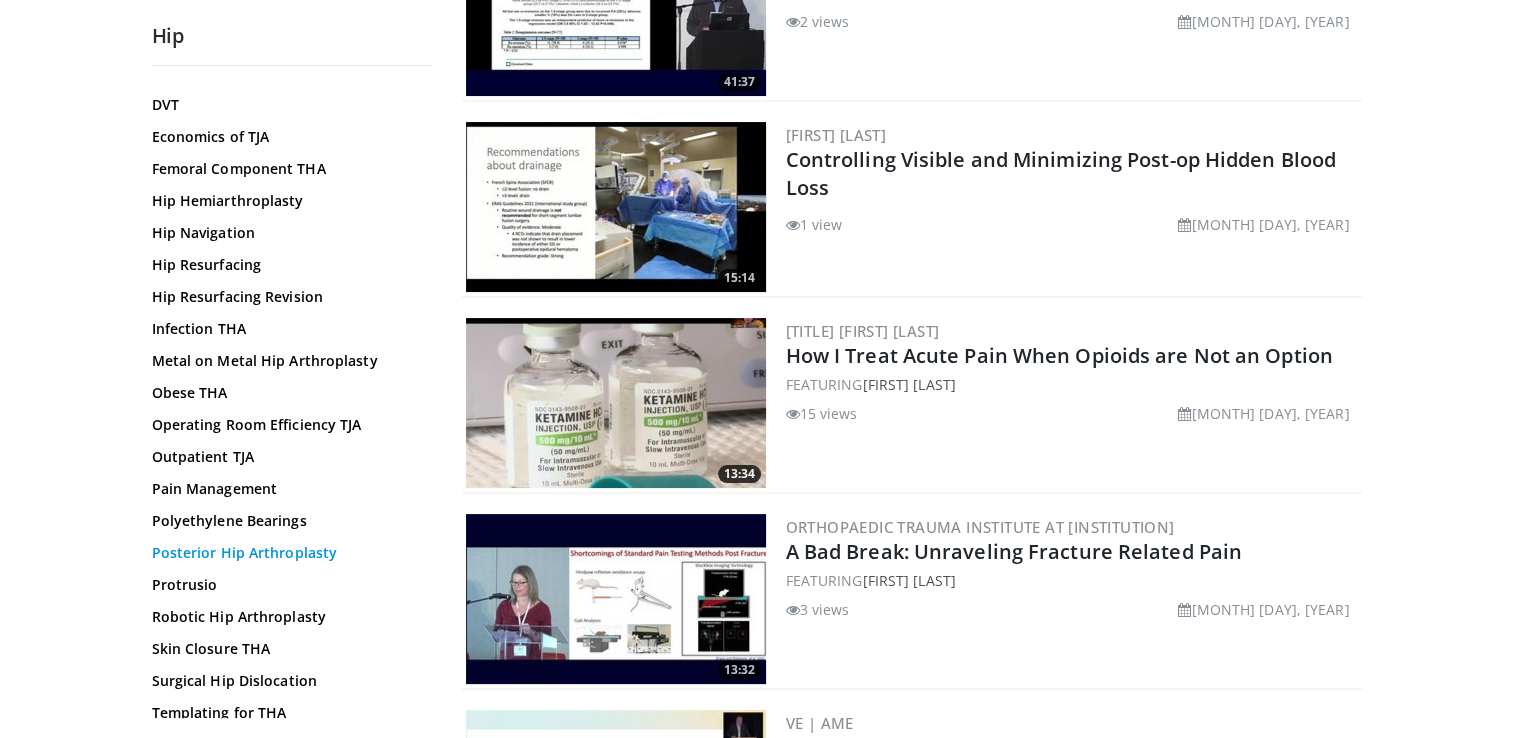 click on "Posterior Hip Arthroplasty" at bounding box center (287, 553) 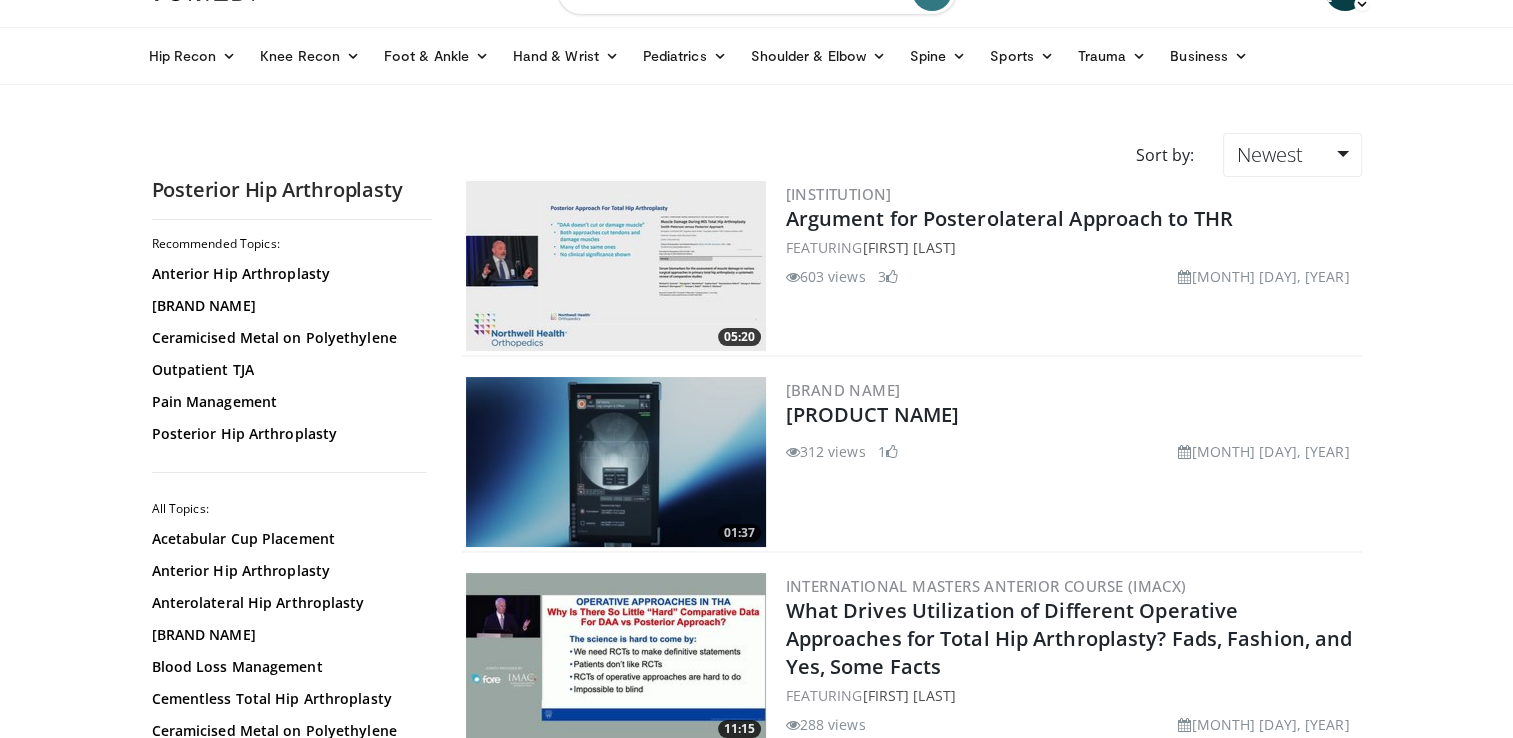 scroll, scrollTop: 0, scrollLeft: 0, axis: both 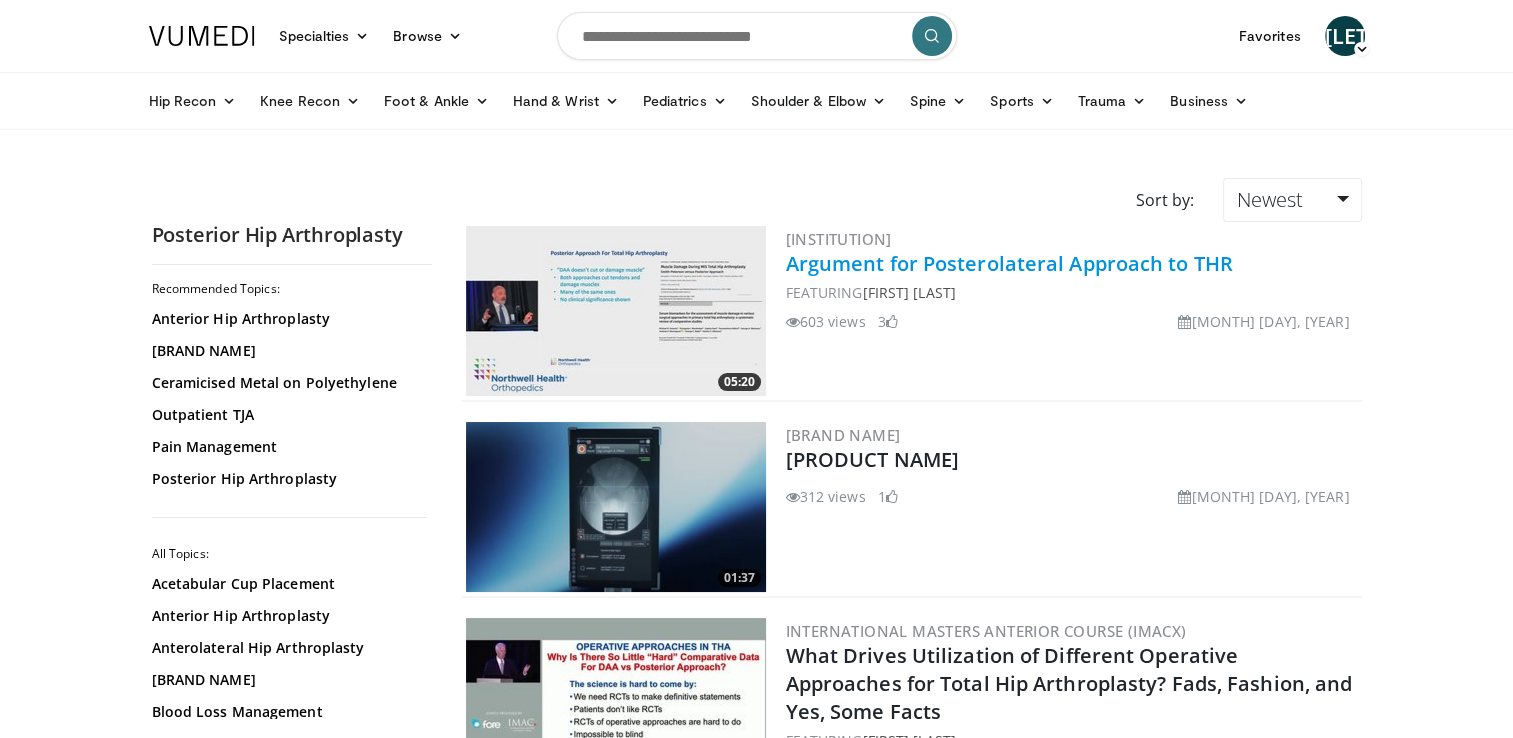 click on "Argument for Posterolateral Approach to THR" at bounding box center (1009, 263) 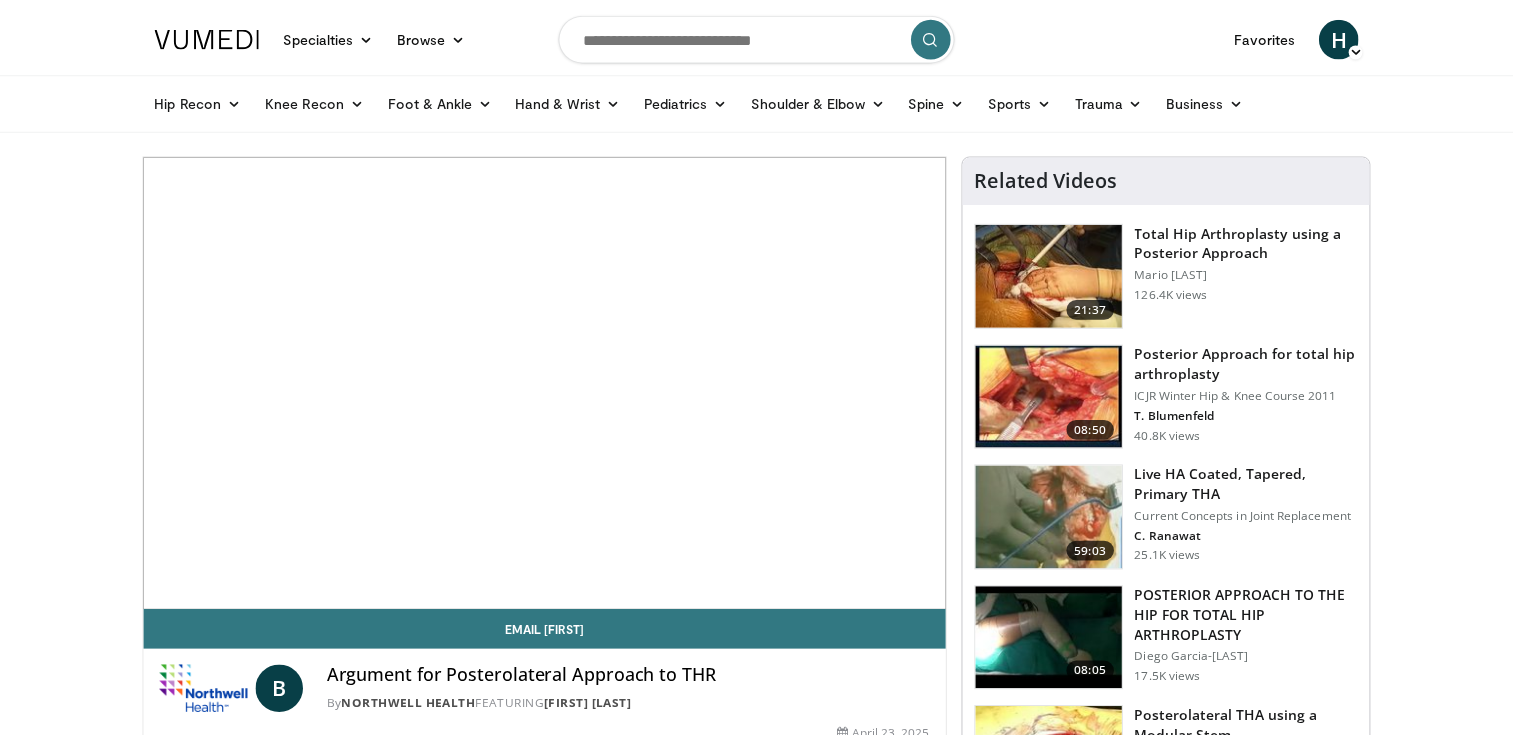 scroll, scrollTop: 0, scrollLeft: 0, axis: both 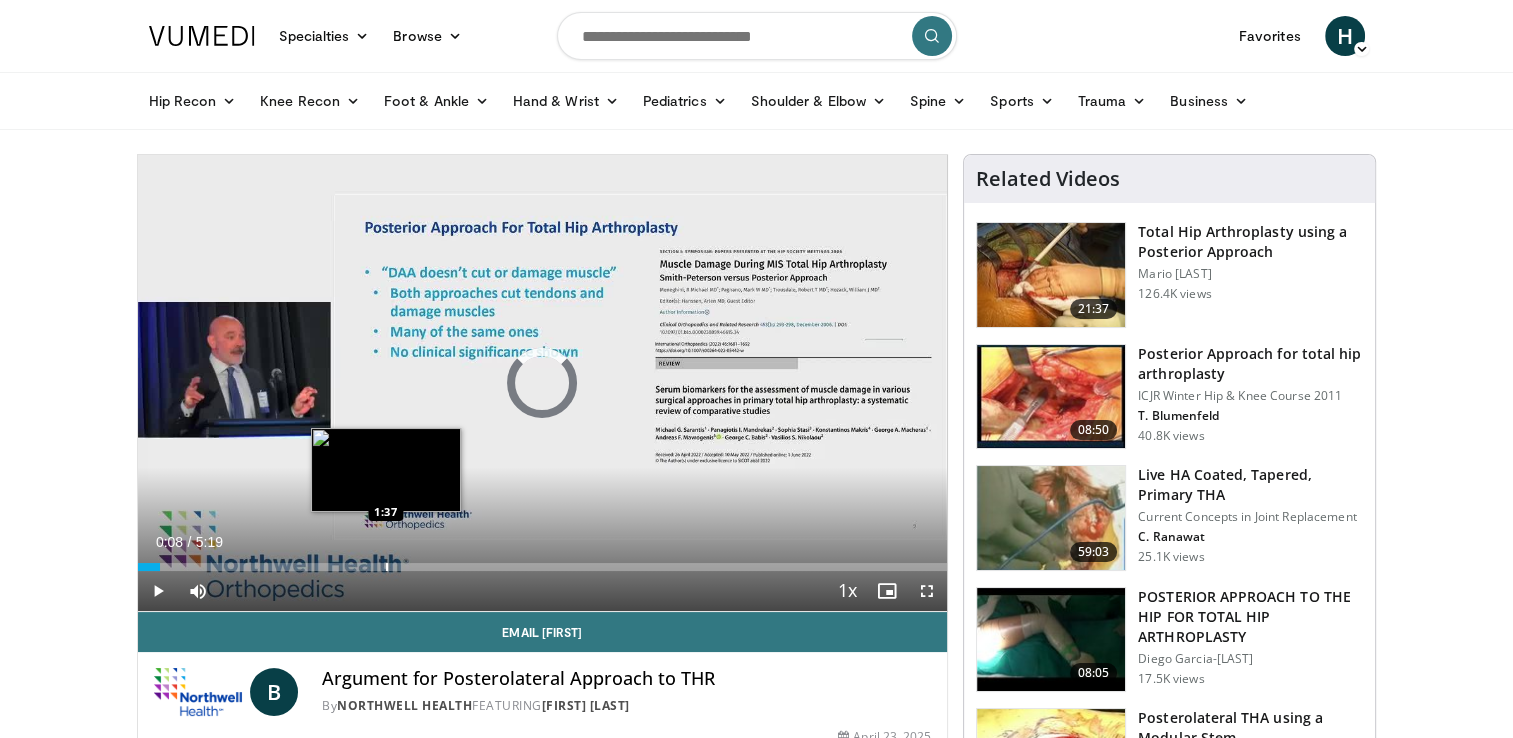 drag, startPoint x: 159, startPoint y: 566, endPoint x: 413, endPoint y: 562, distance: 254.0315 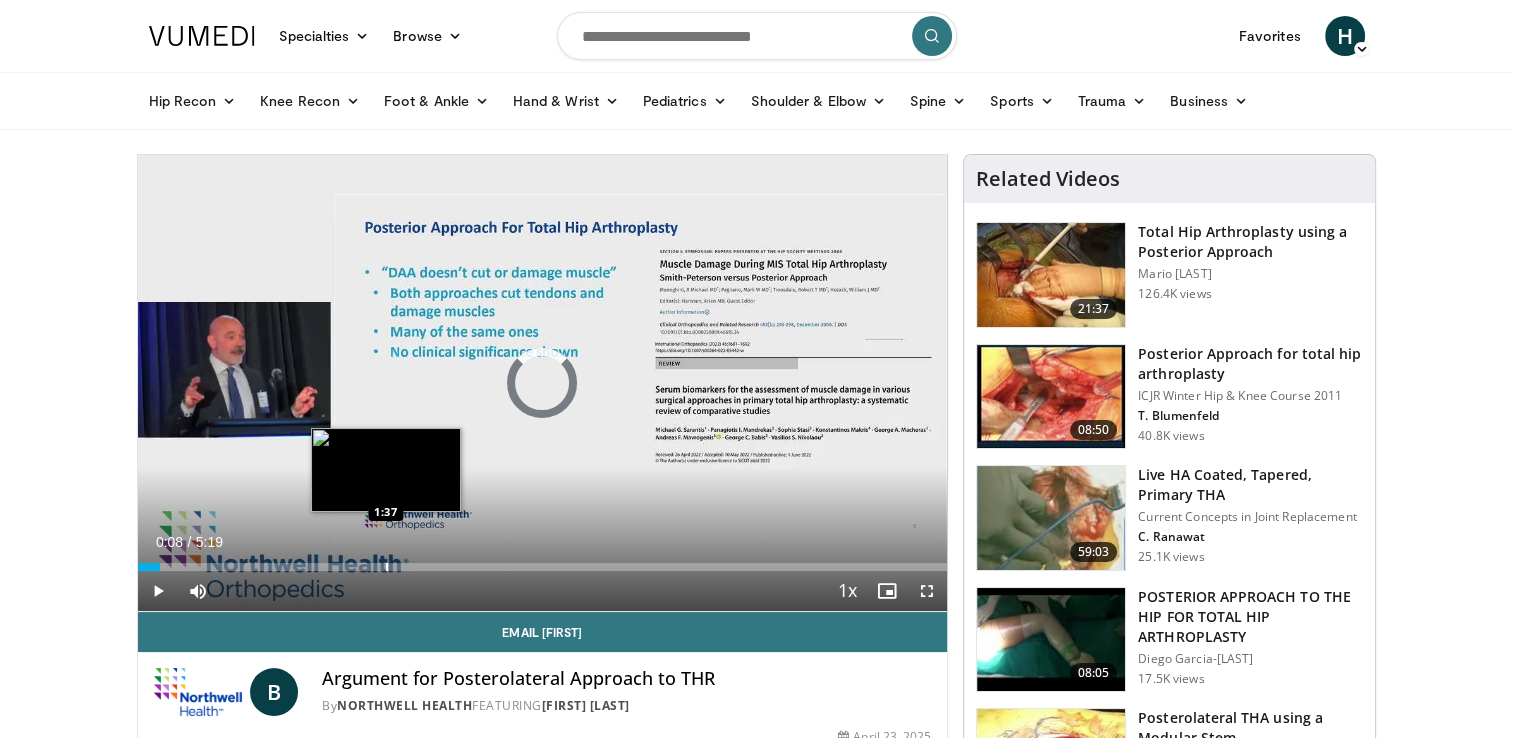 click at bounding box center [387, 567] 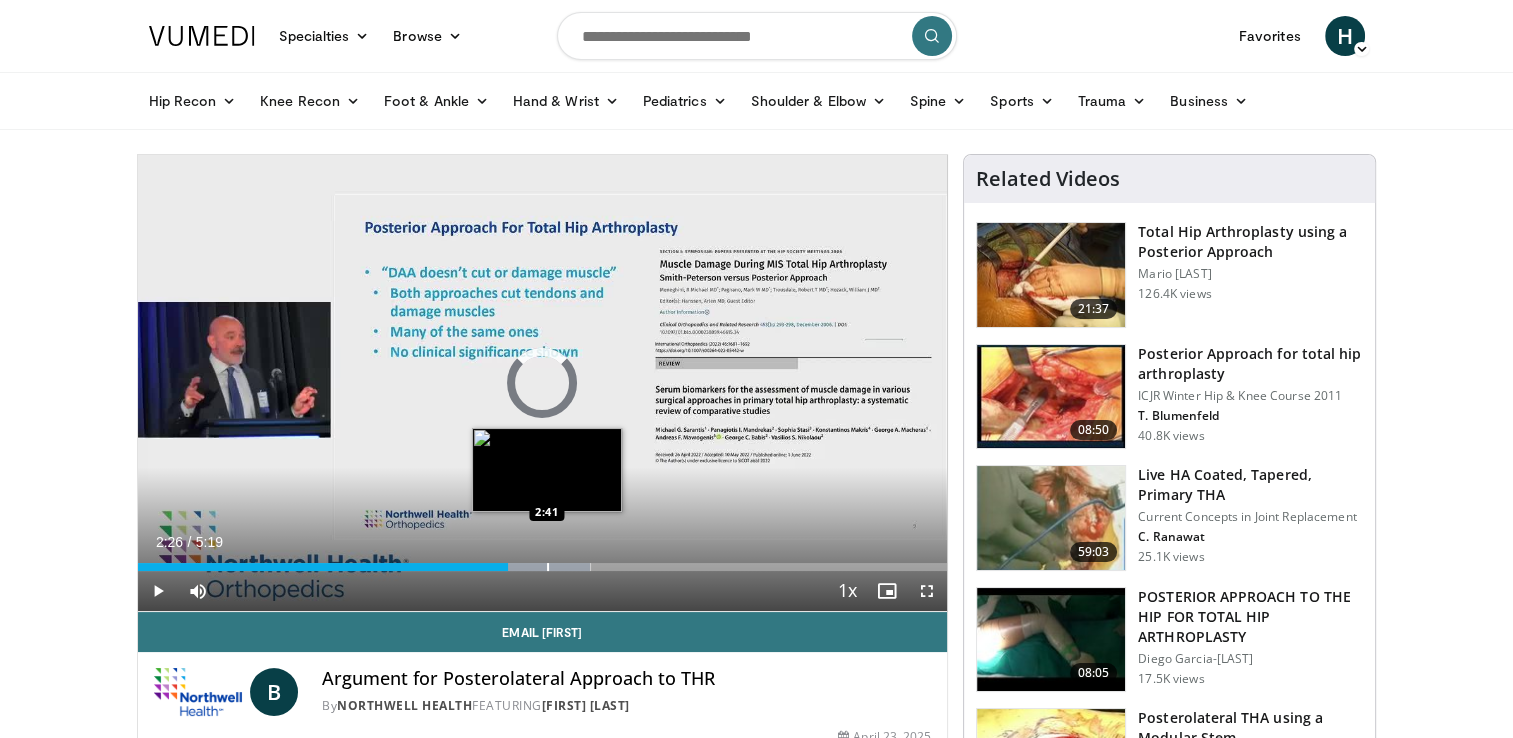 drag, startPoint x: 405, startPoint y: 562, endPoint x: 546, endPoint y: 560, distance: 141.01419 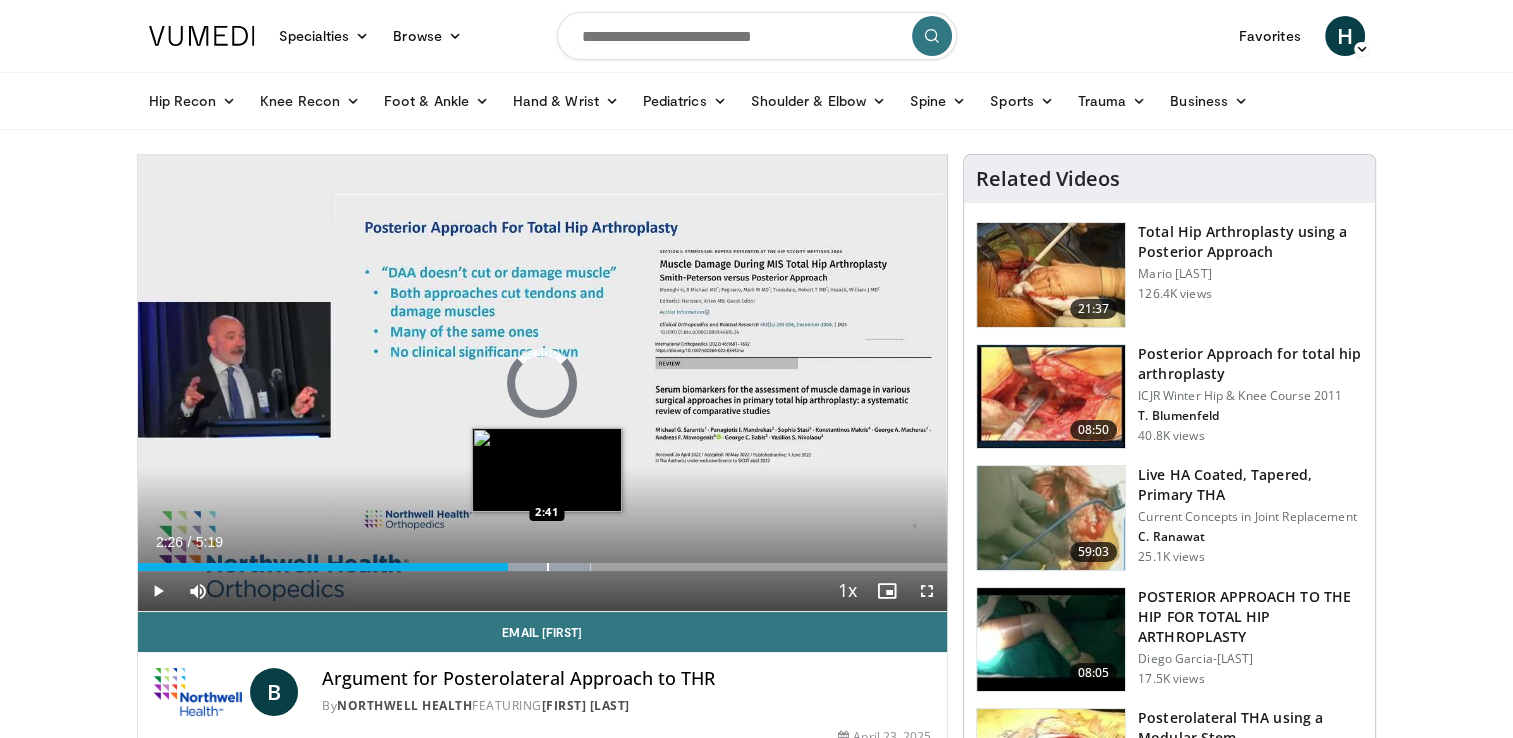 click on "Loaded :  55.95% 2:40 2:41" at bounding box center [543, 561] 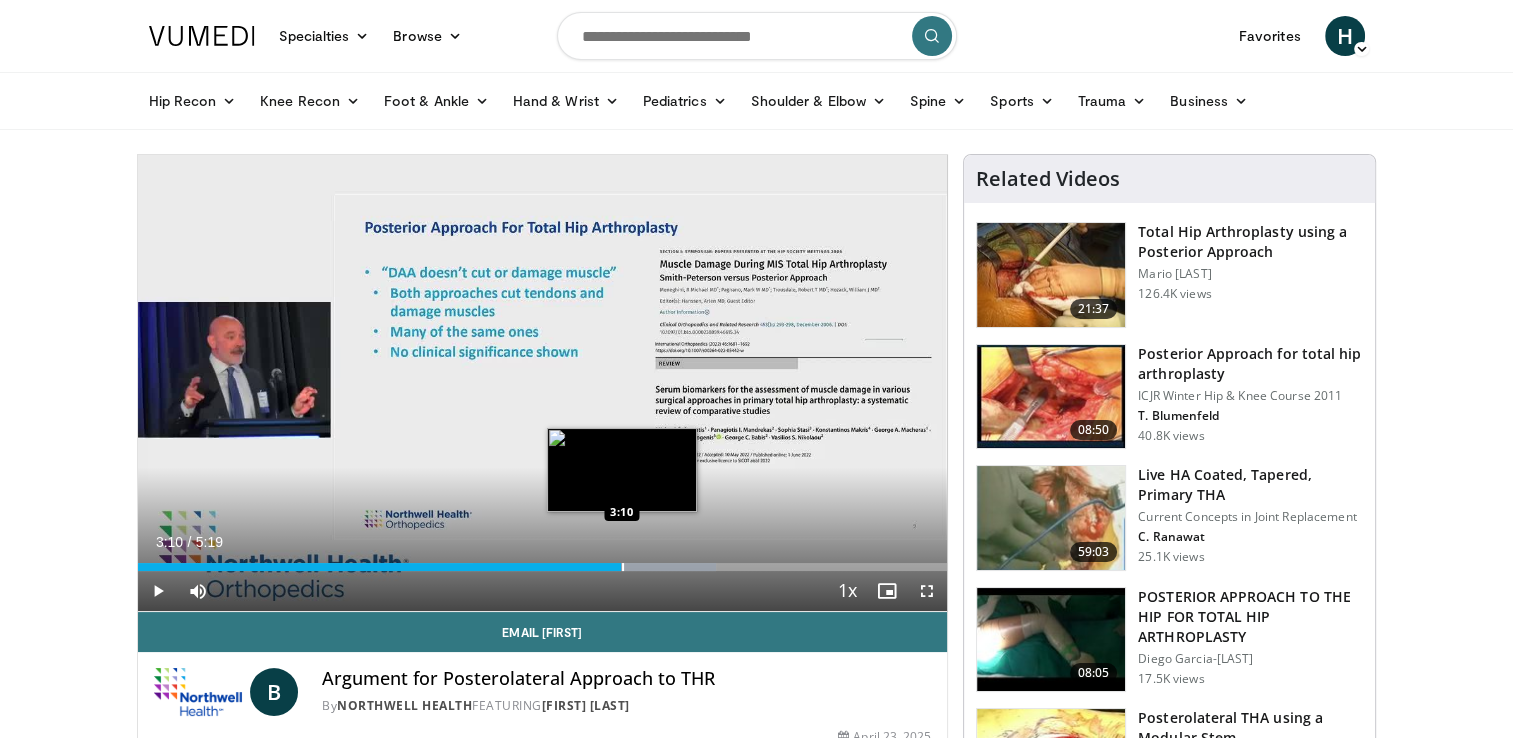 drag, startPoint x: 548, startPoint y: 564, endPoint x: 620, endPoint y: 564, distance: 72 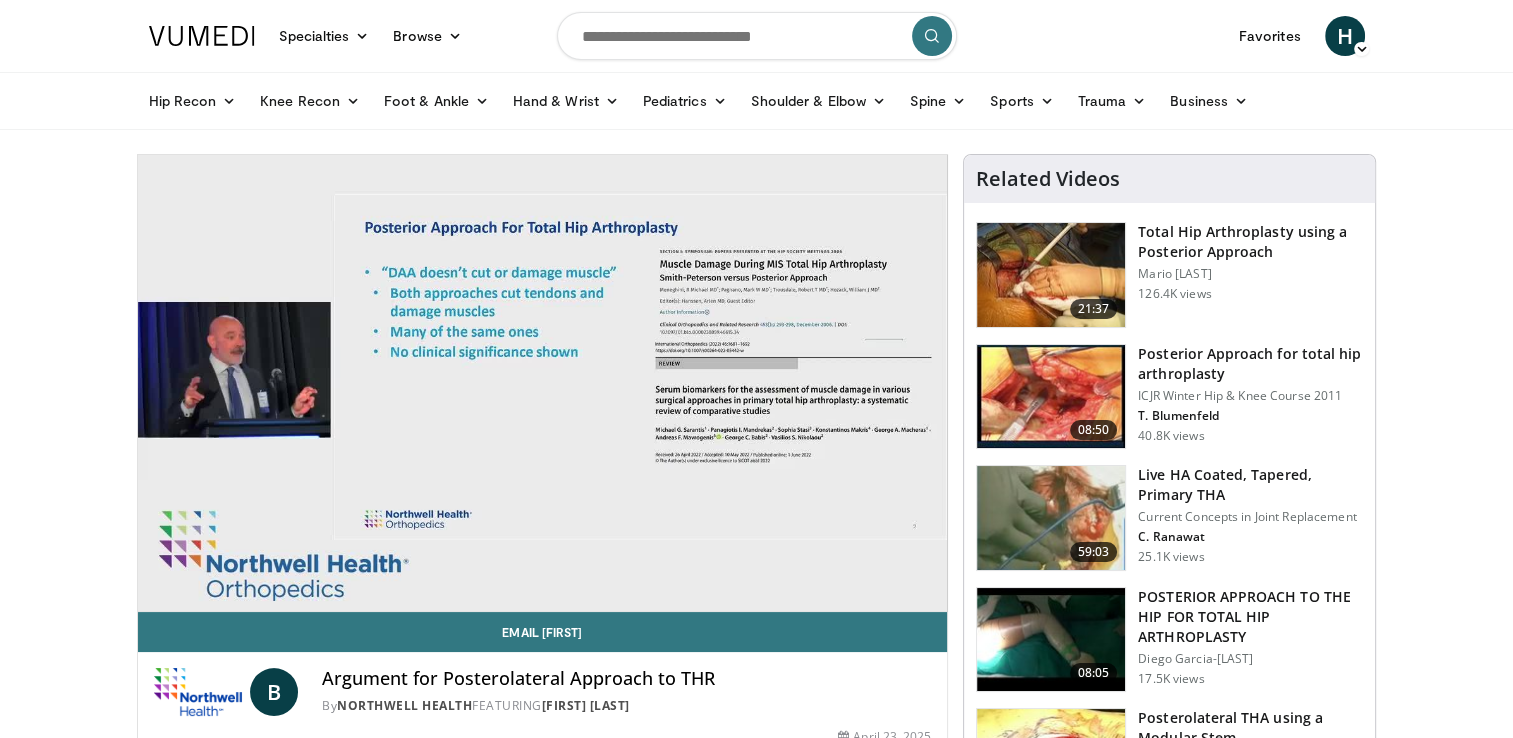 click on "10 seconds
Tap to unmute" at bounding box center (543, 383) 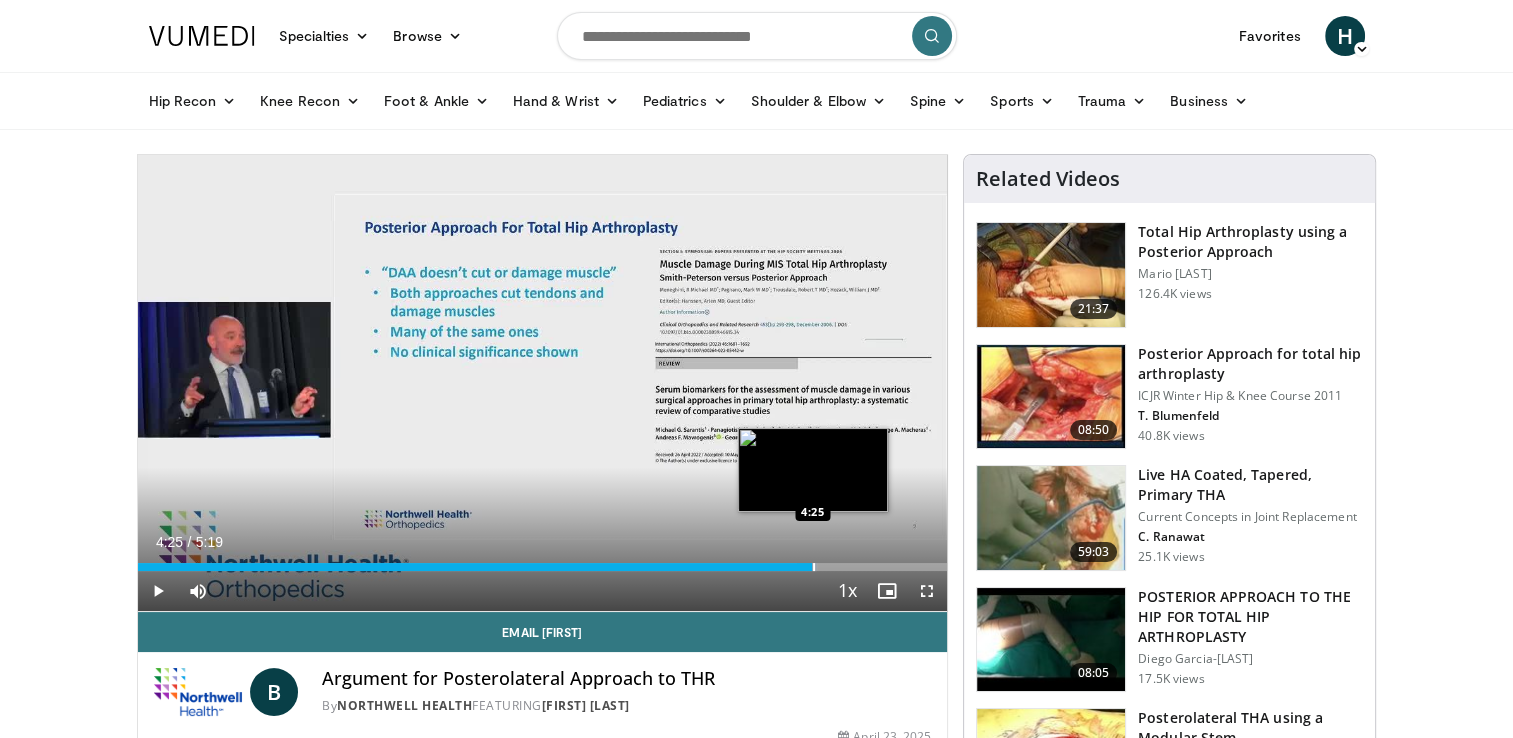 drag, startPoint x: 621, startPoint y: 567, endPoint x: 812, endPoint y: 566, distance: 191.00262 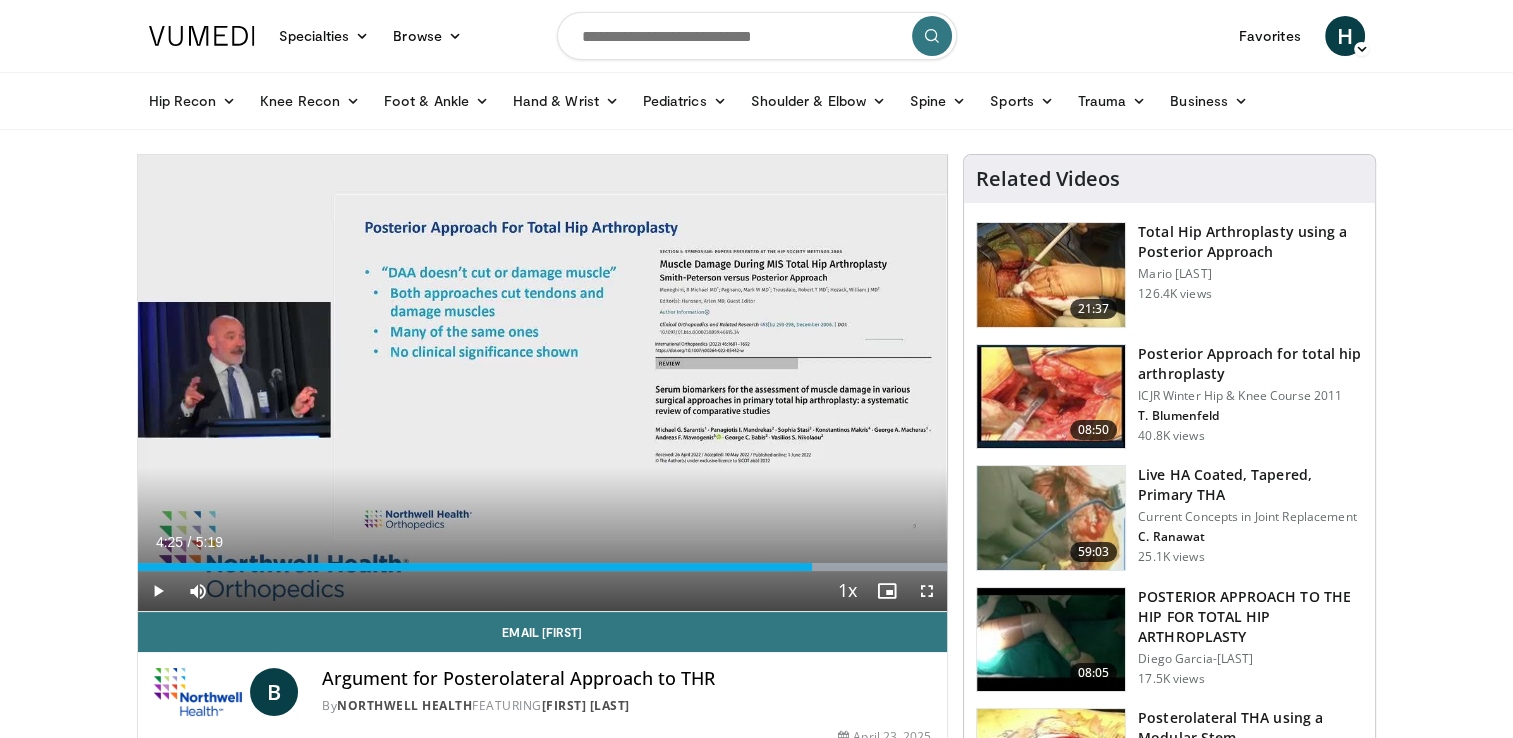 click at bounding box center (1051, 397) 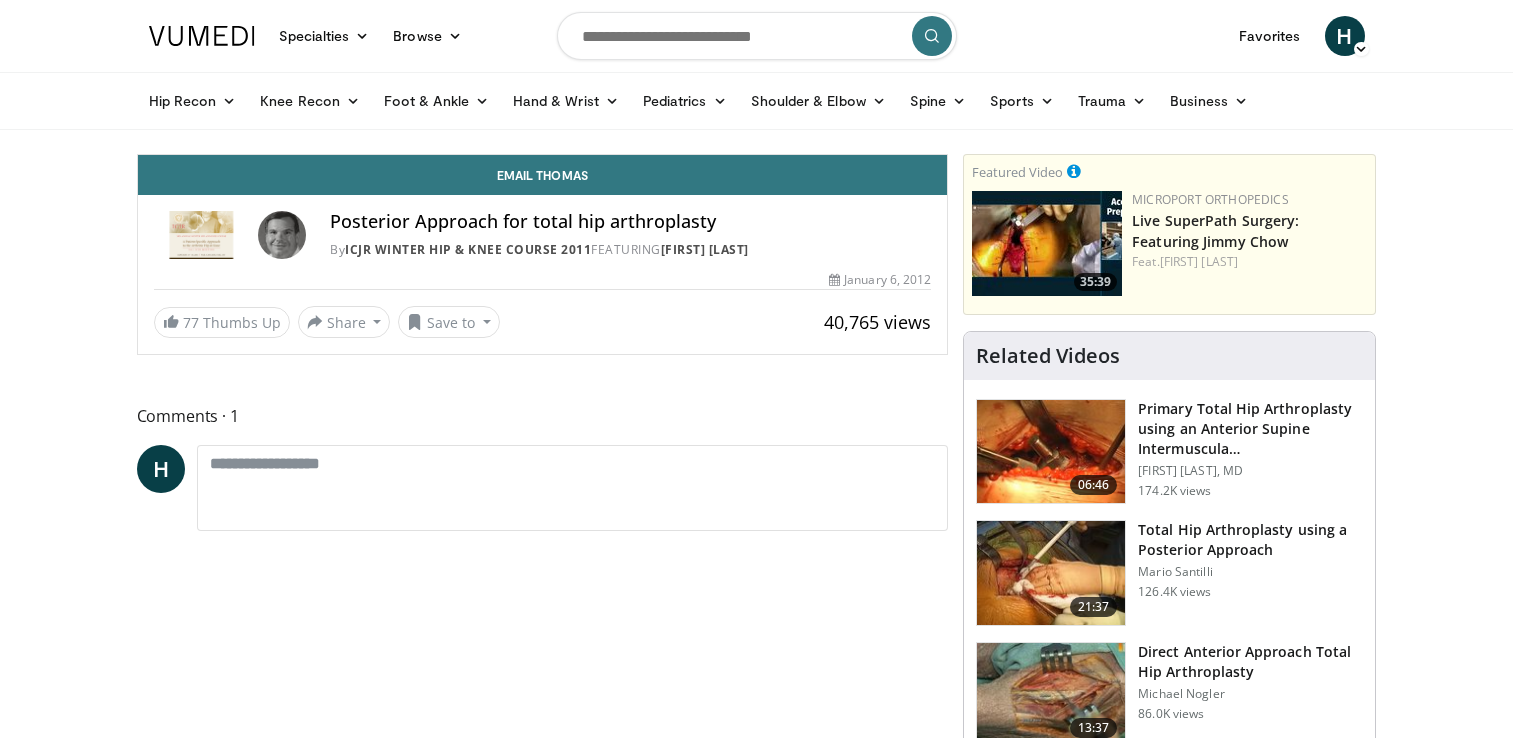 scroll, scrollTop: 0, scrollLeft: 0, axis: both 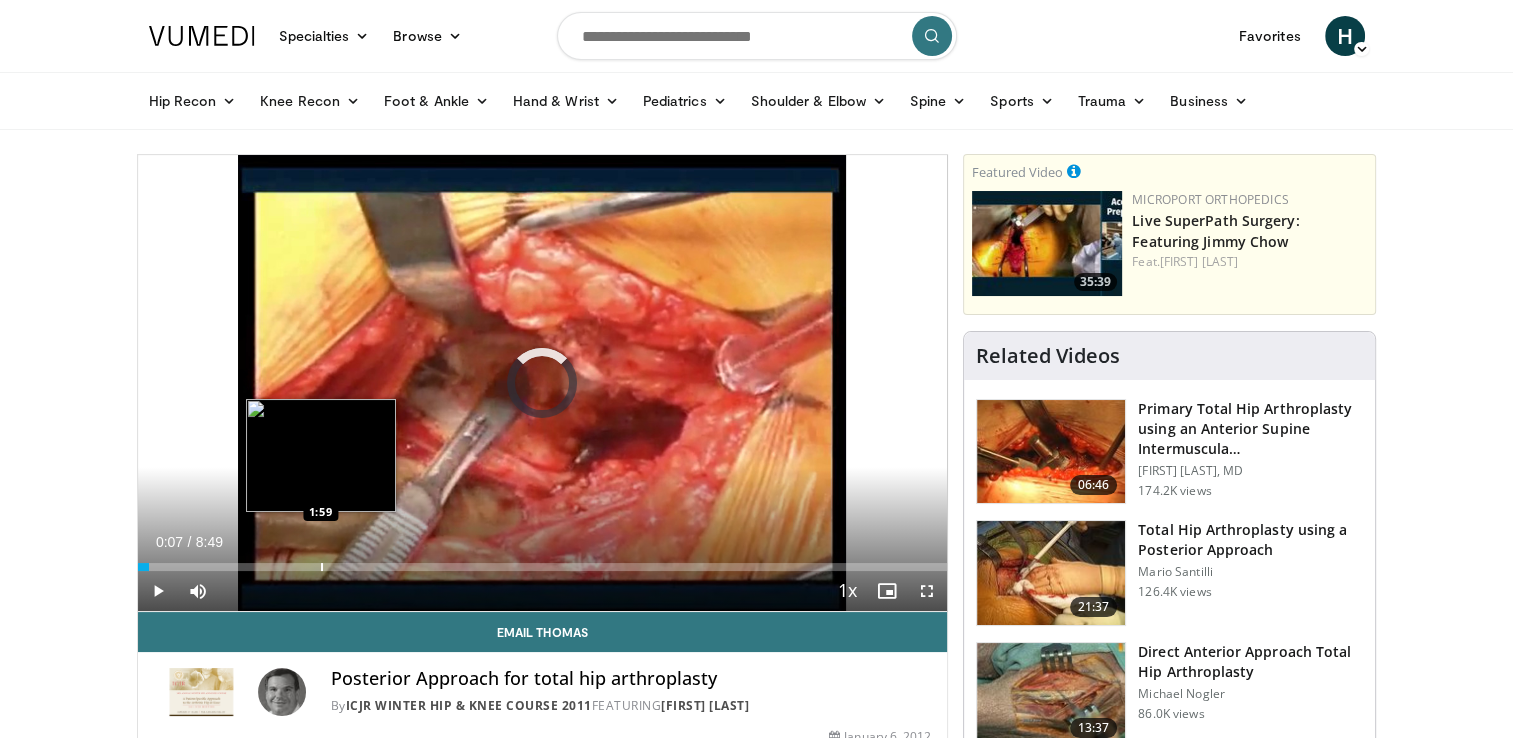 drag, startPoint x: 143, startPoint y: 566, endPoint x: 321, endPoint y: 570, distance: 178.04494 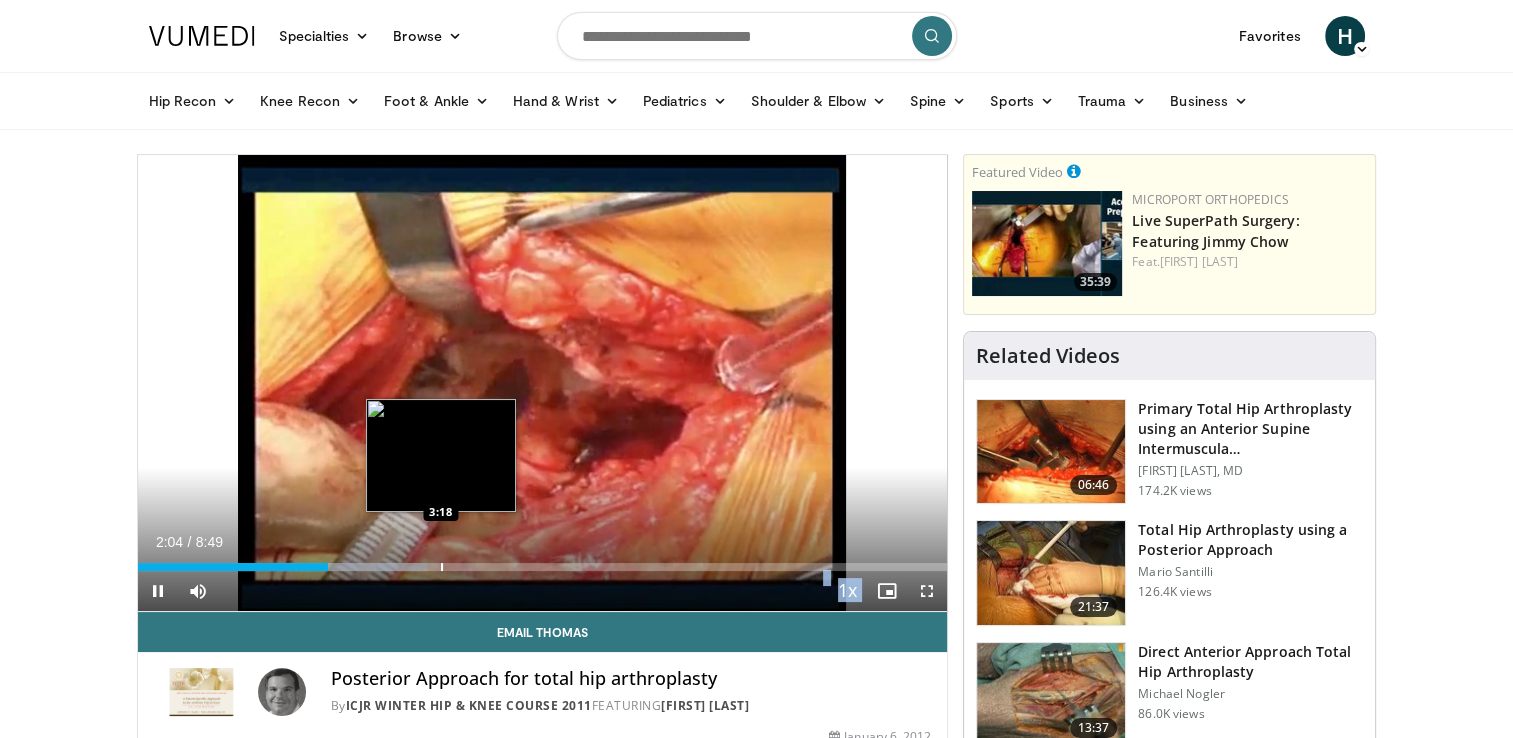 drag, startPoint x: 328, startPoint y: 566, endPoint x: 440, endPoint y: 566, distance: 112 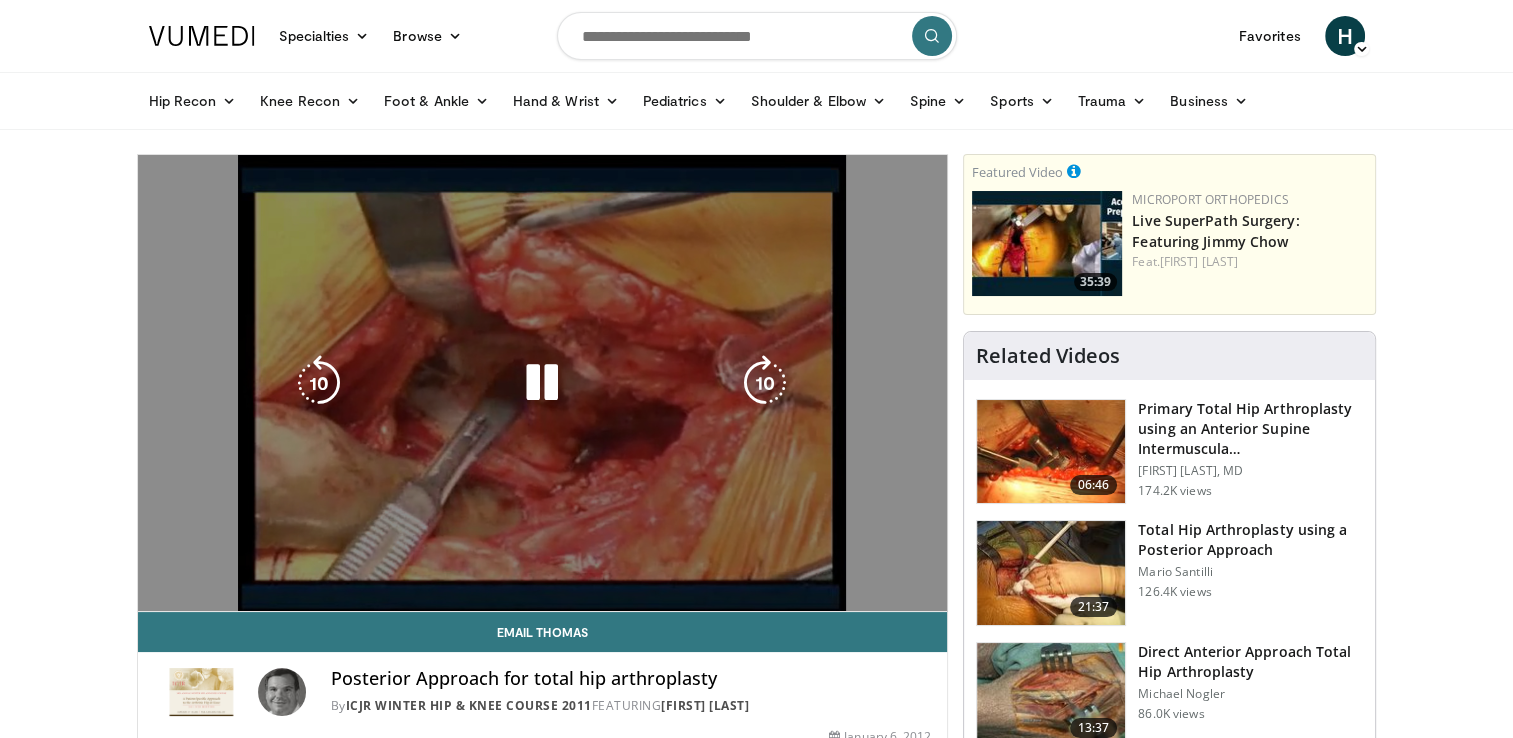 drag, startPoint x: 440, startPoint y: 566, endPoint x: 425, endPoint y: 564, distance: 15.132746 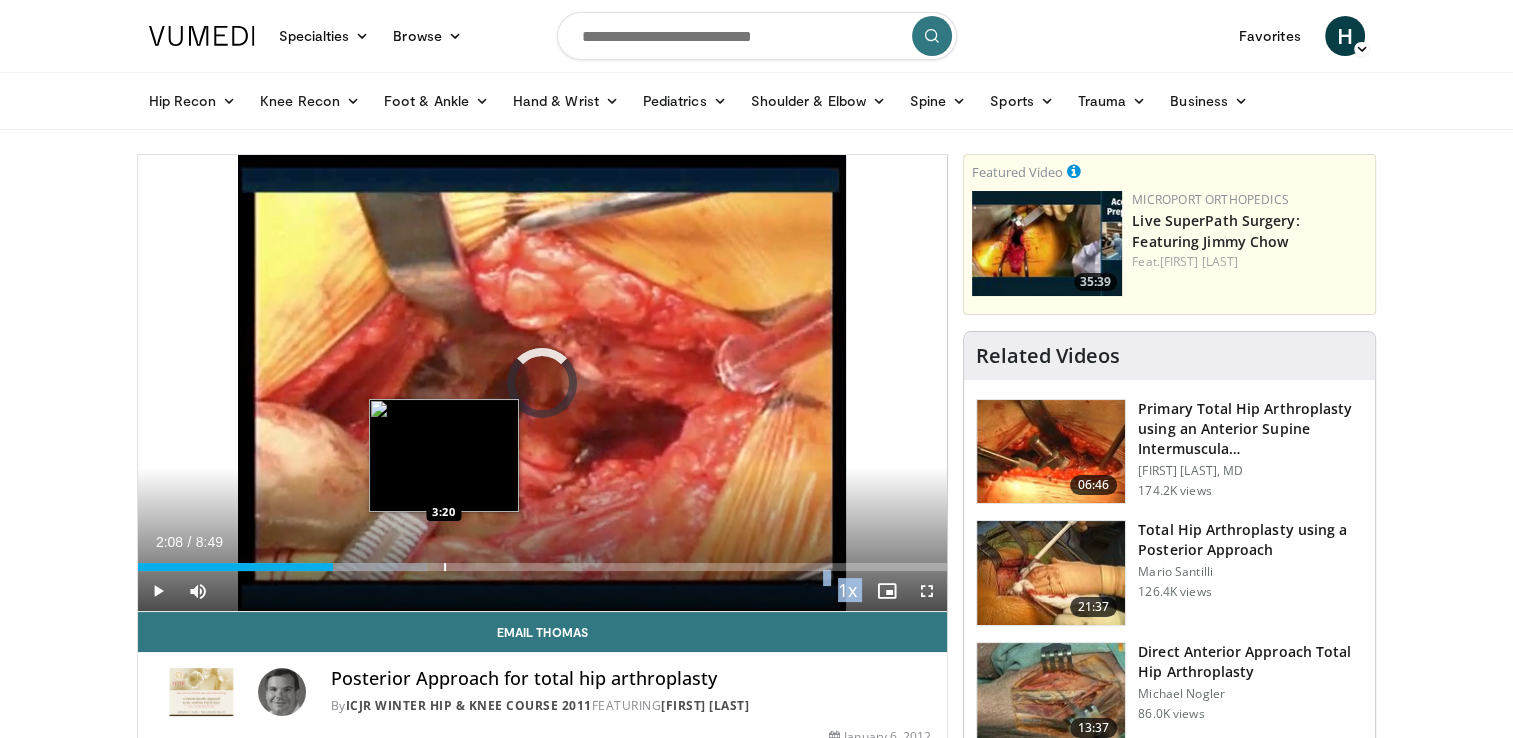 click on "Loaded :  35.81% 2:08 3:20" at bounding box center (543, 561) 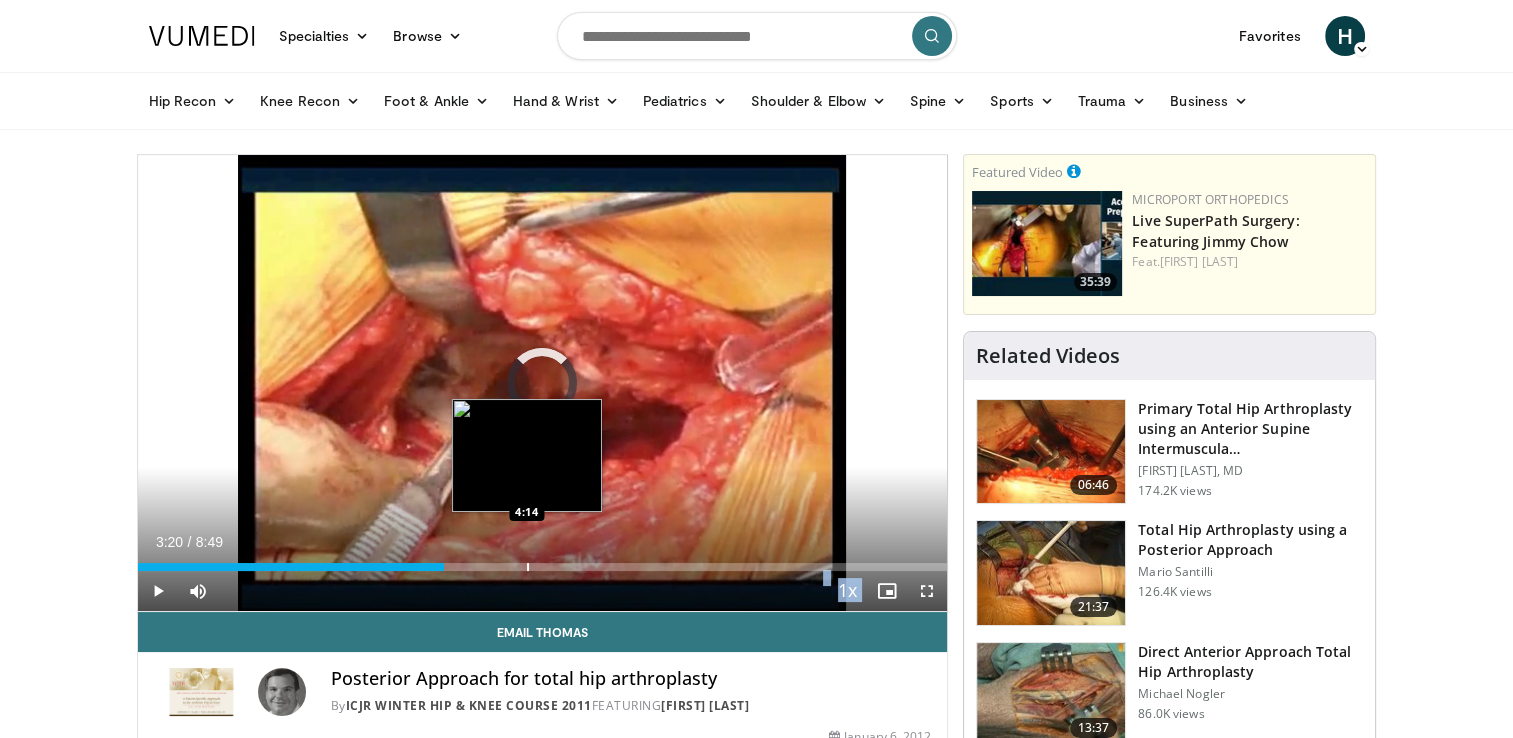 drag, startPoint x: 442, startPoint y: 566, endPoint x: 526, endPoint y: 566, distance: 84 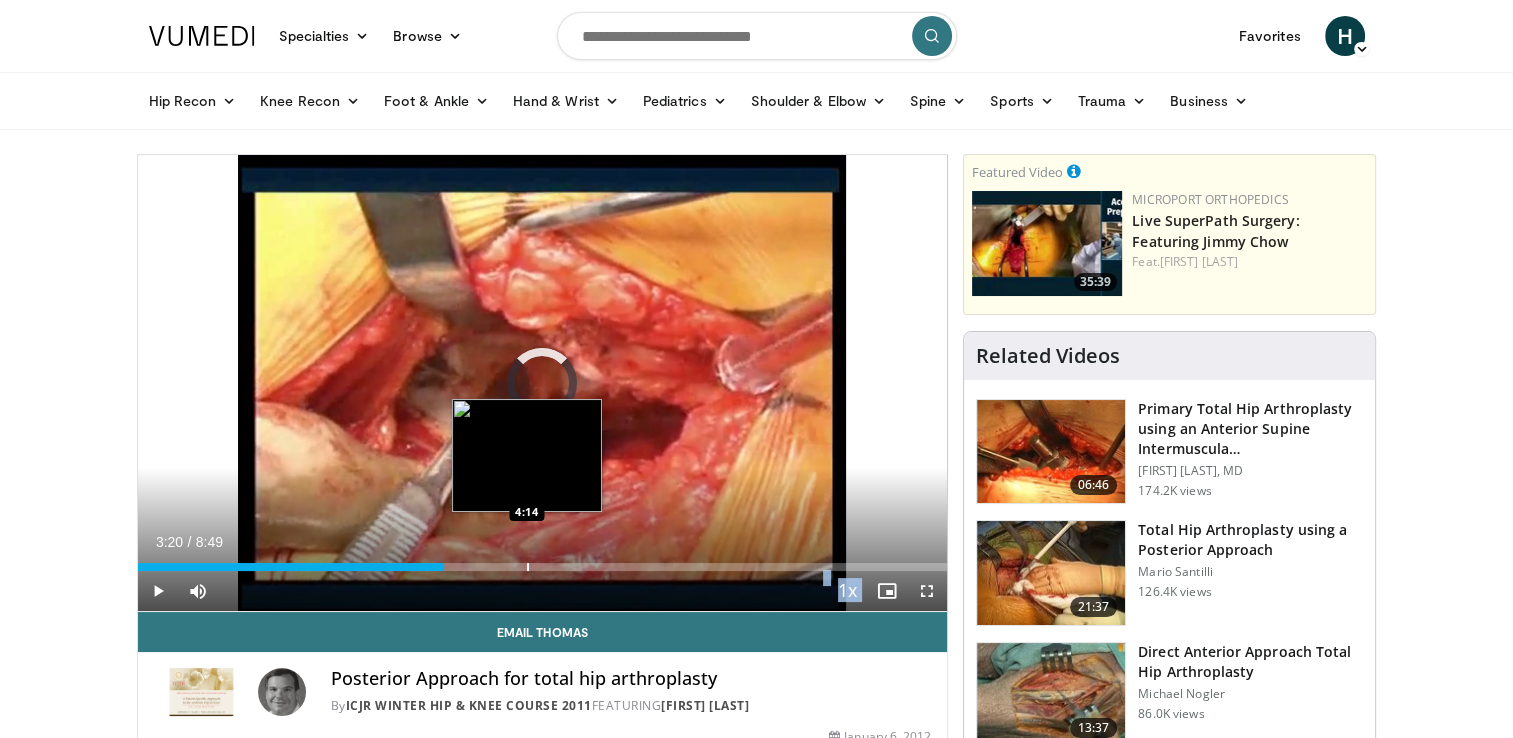 click on "Loaded :  0.00% 4:13 4:14" at bounding box center (543, 567) 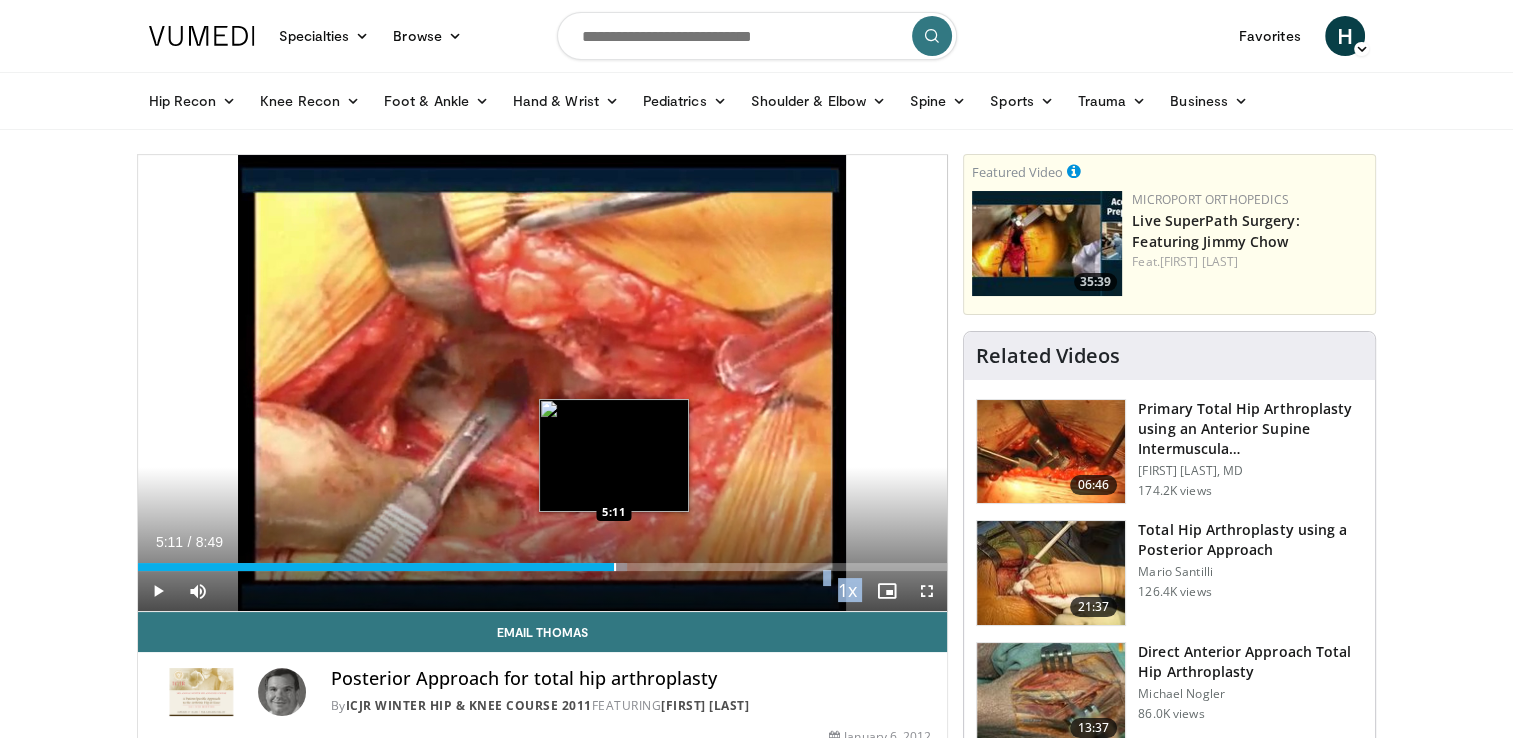 drag, startPoint x: 526, startPoint y: 566, endPoint x: 614, endPoint y: 568, distance: 88.02273 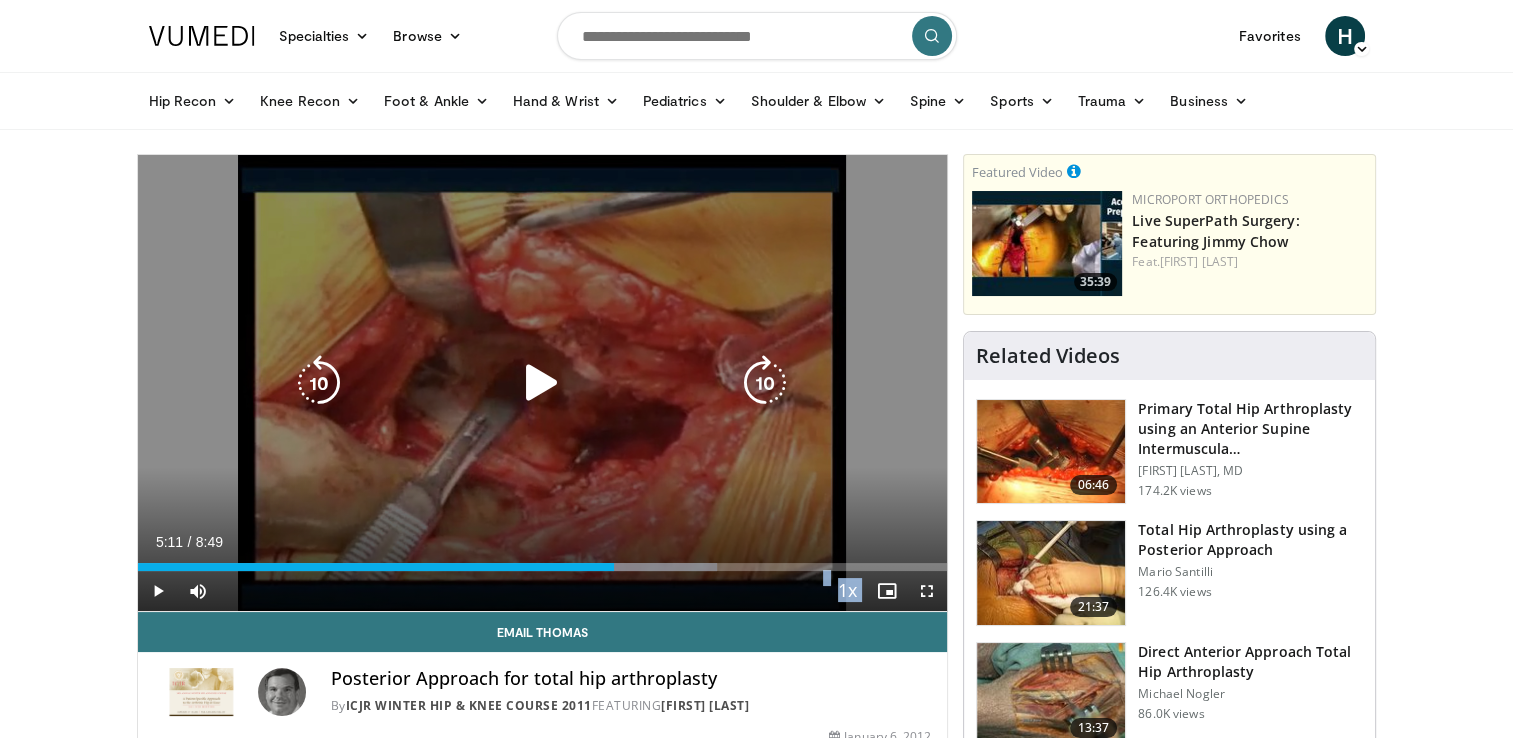 click at bounding box center [542, 383] 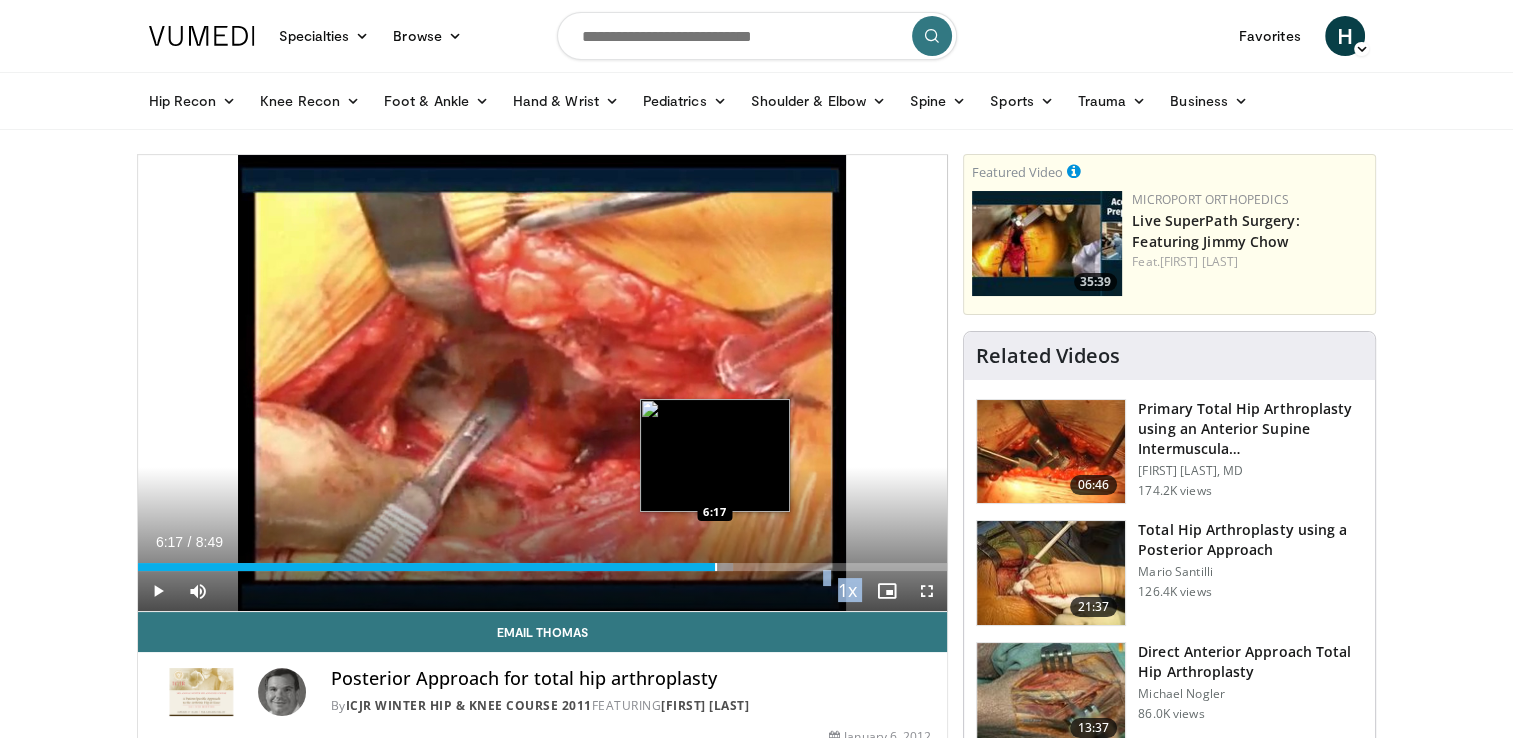 click at bounding box center (716, 567) 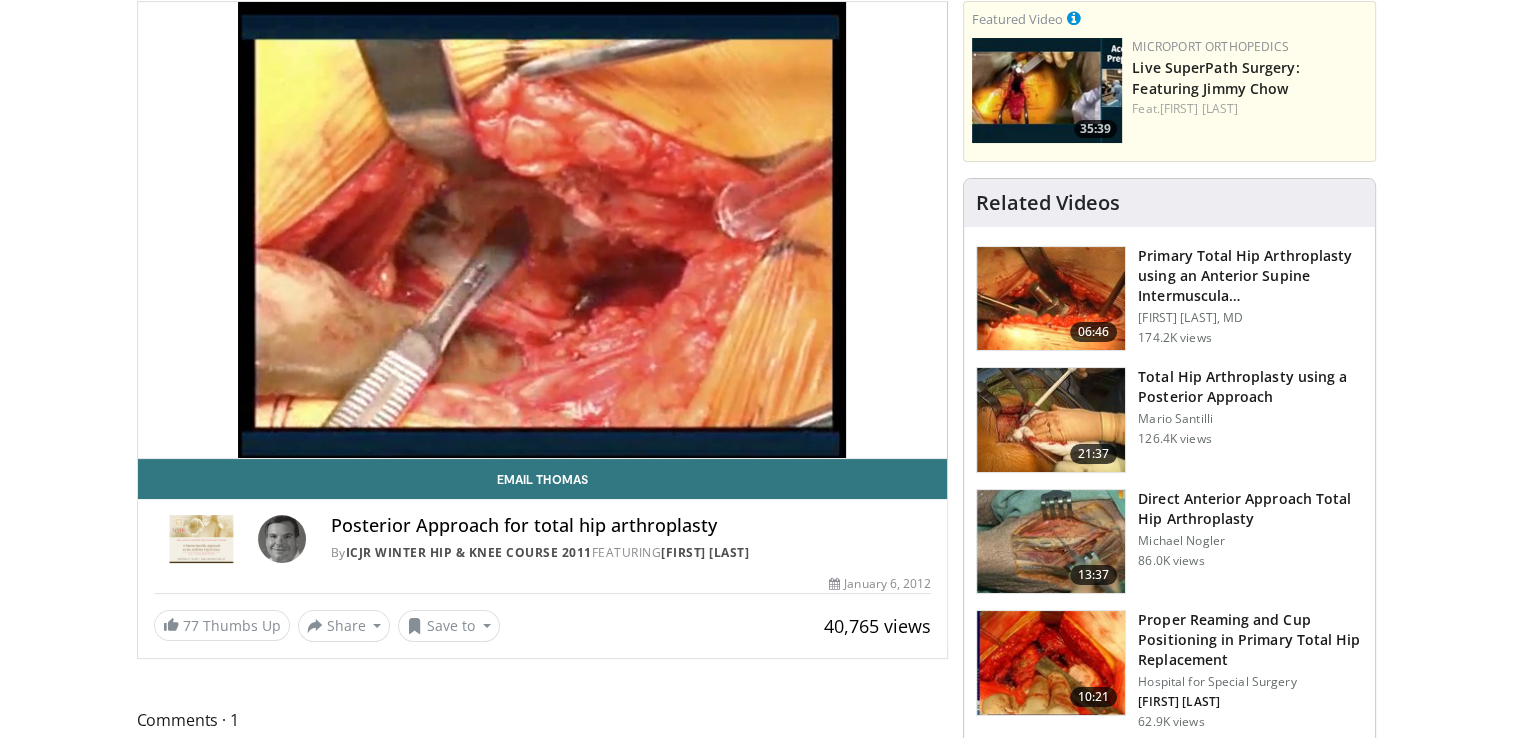 scroll, scrollTop: 200, scrollLeft: 0, axis: vertical 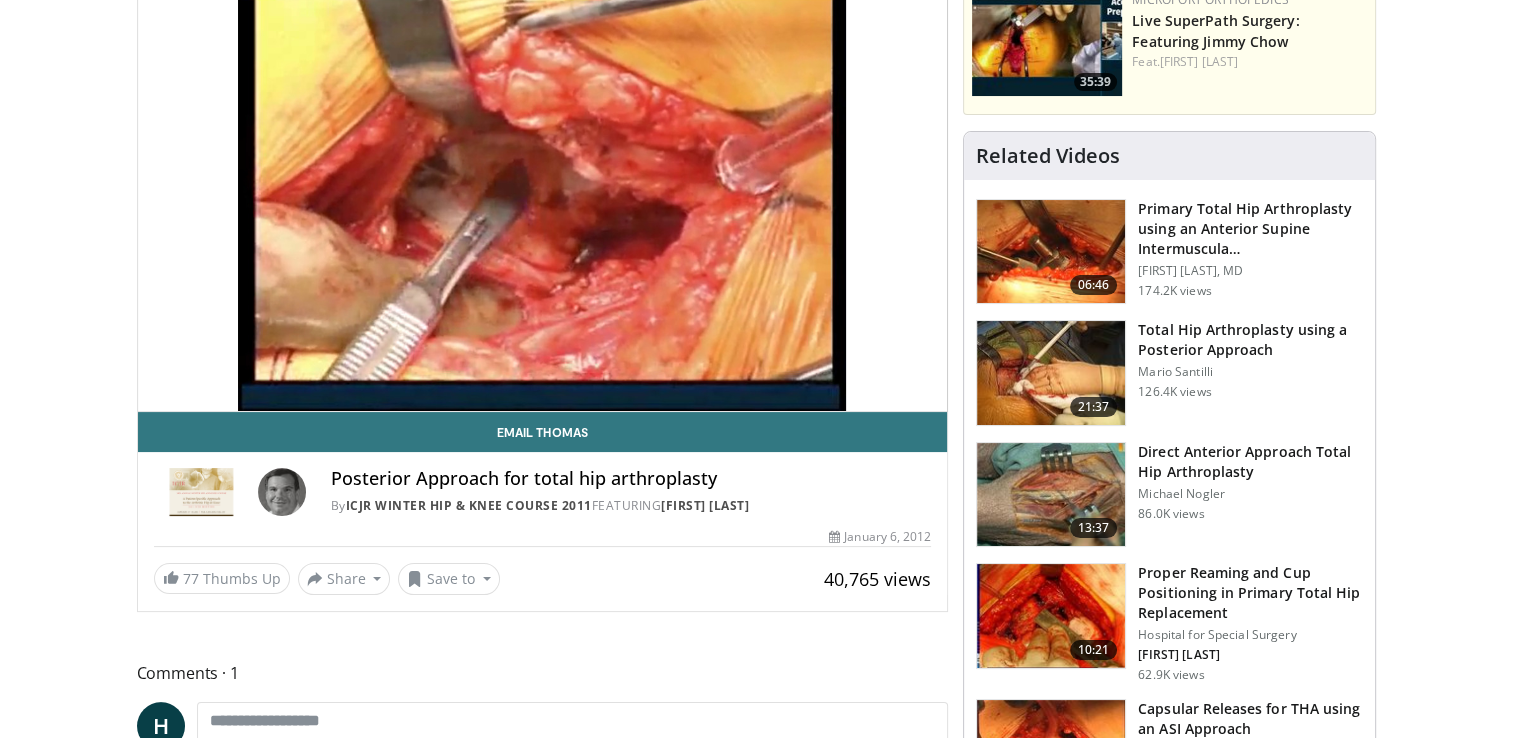 click at bounding box center (1051, 616) 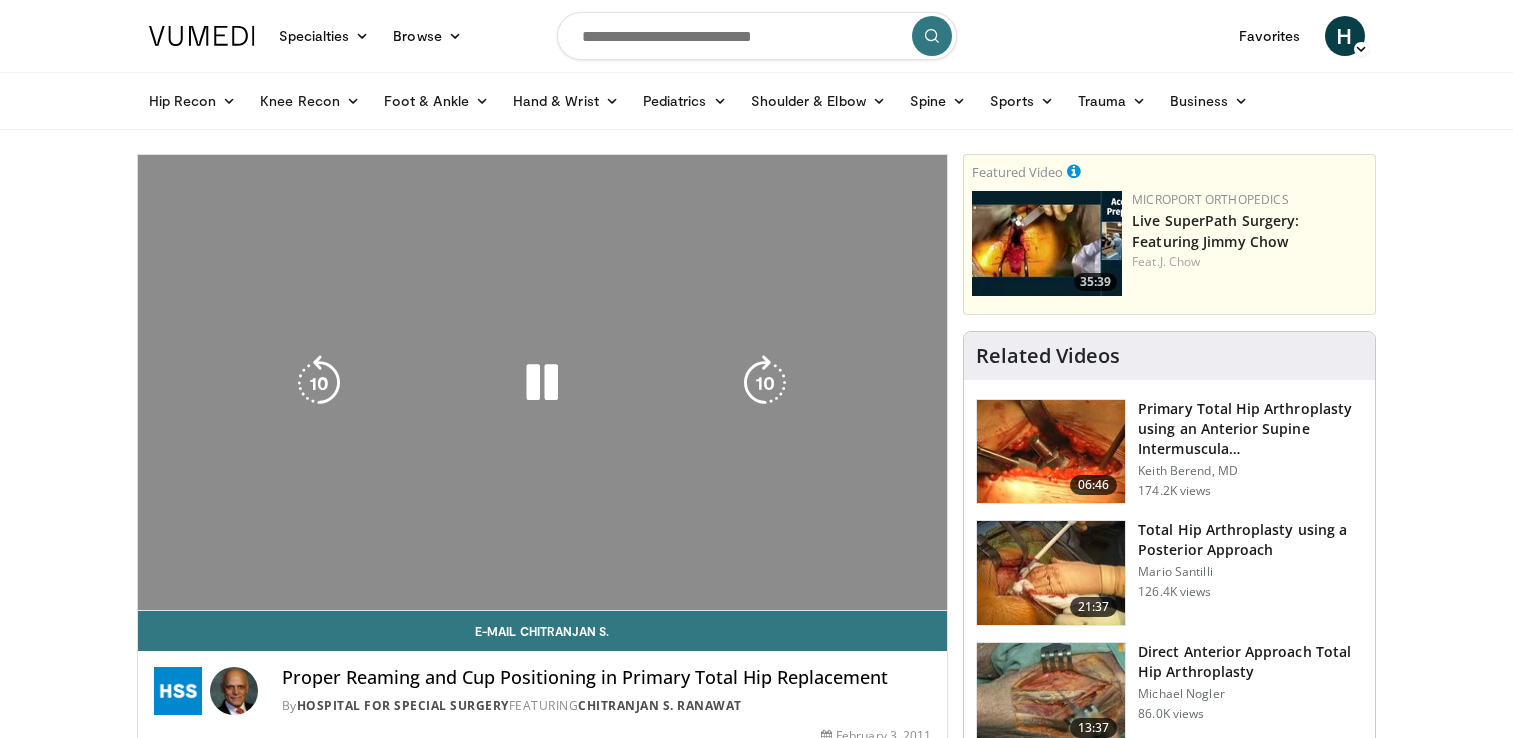scroll, scrollTop: 0, scrollLeft: 0, axis: both 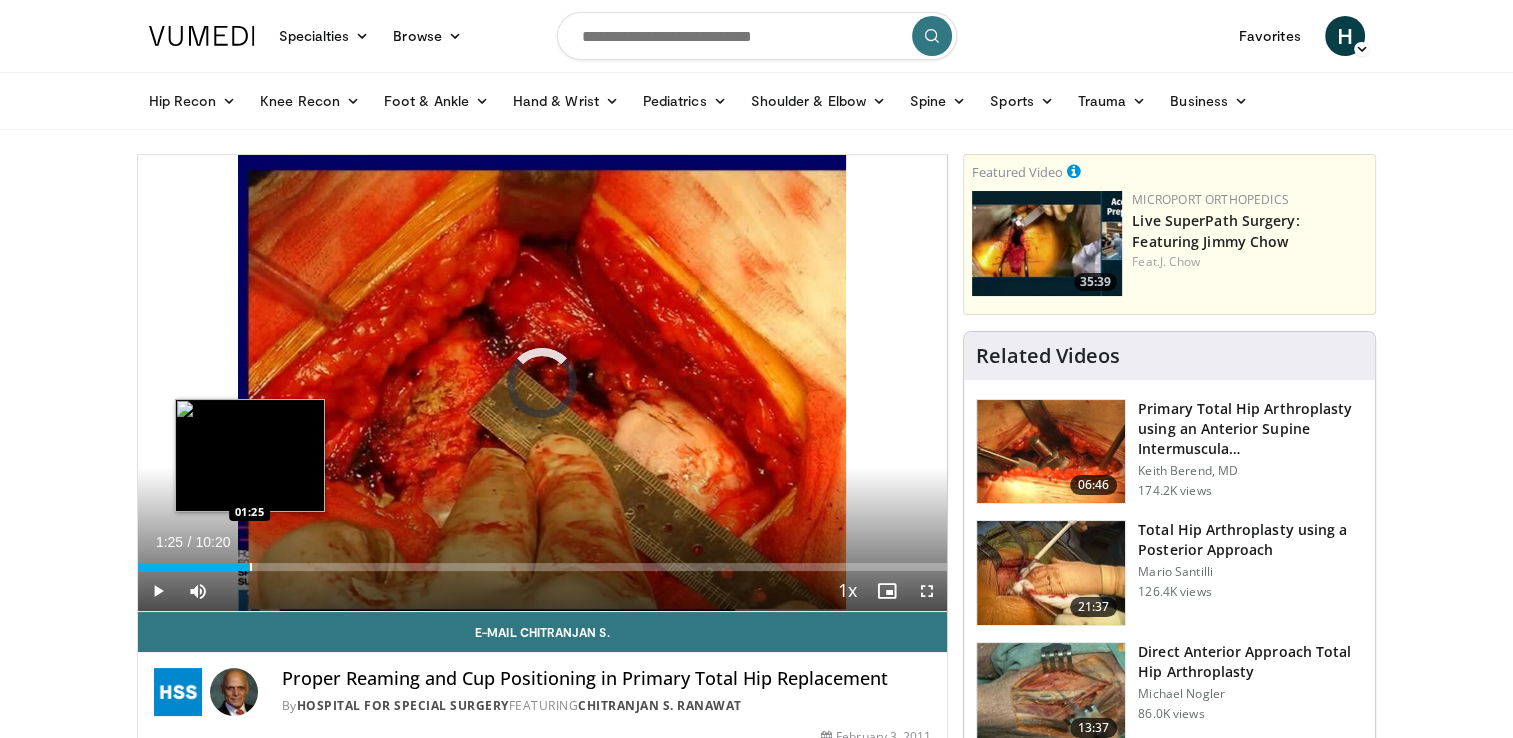click on "Loaded :  6.38% 01:25 01:25" at bounding box center (543, 561) 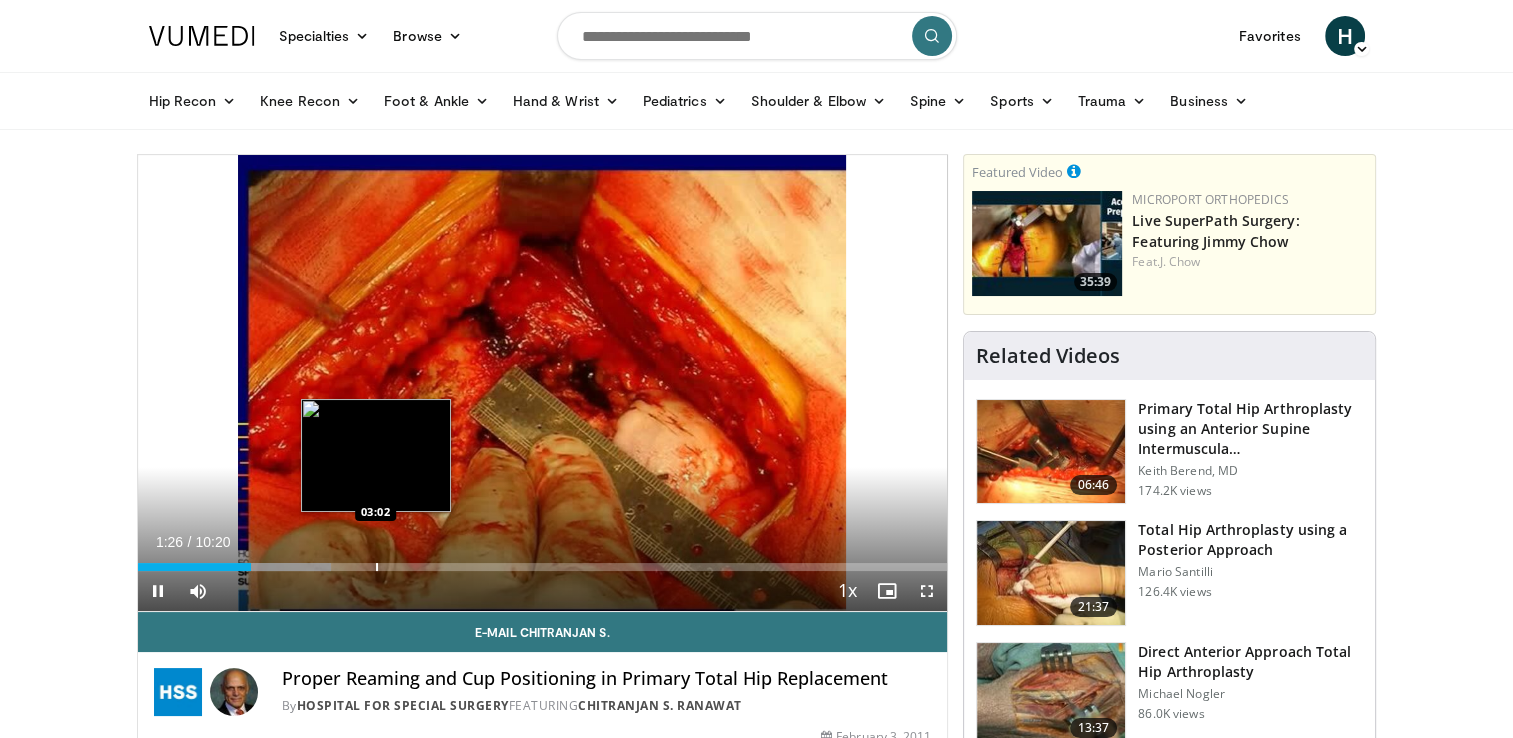 click on "Loaded :  23.96% 01:26 03:02" at bounding box center [543, 561] 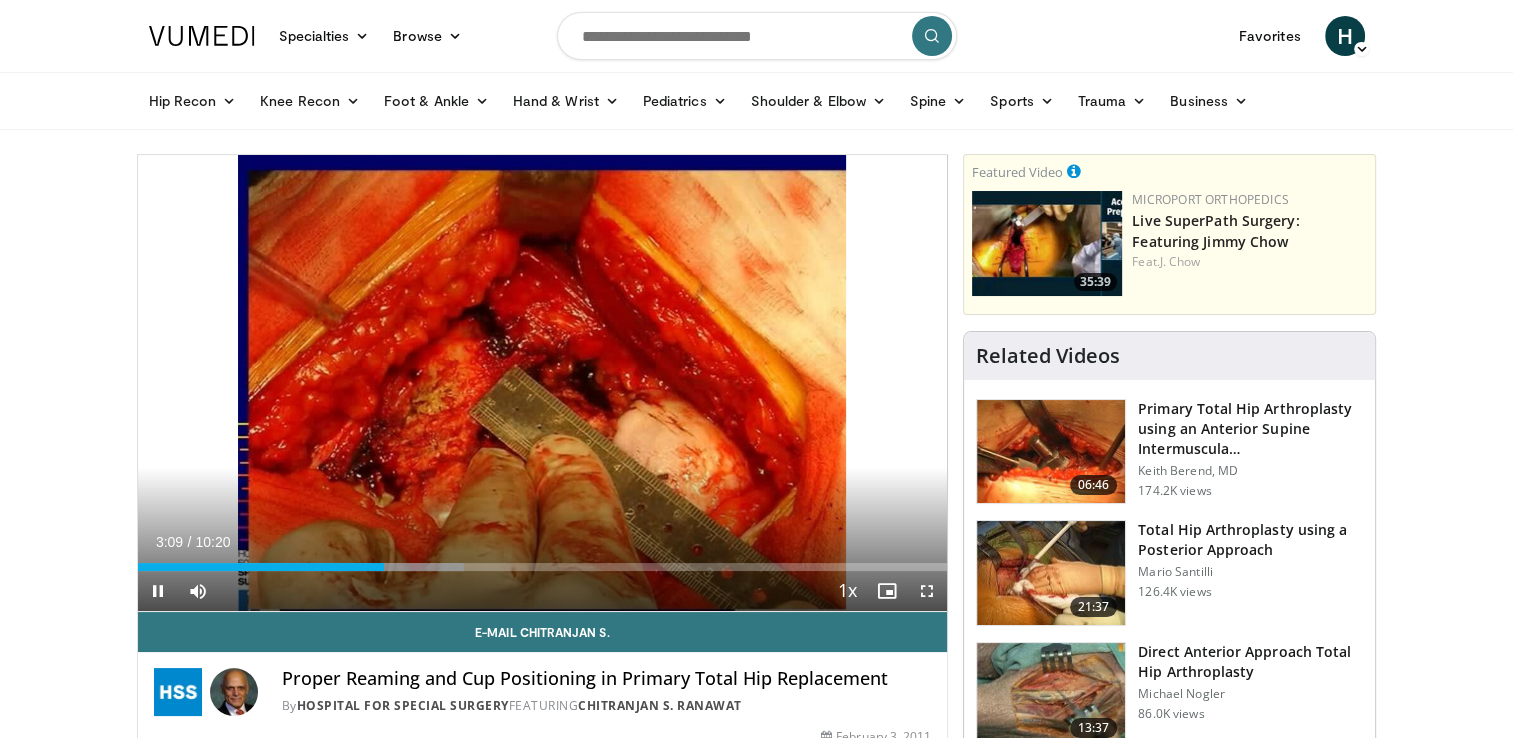 click on "Current Time  3:09 / Duration  10:20 Pause Skip Backward Skip Forward Mute Loaded :  40.28% 03:09 02:33 Stream Type  LIVE Seek to live, currently behind live LIVE   1x Playback Rate 0.5x 0.75x 1x , selected 1.25x 1.5x 1.75x 2x Chapters Chapters Descriptions descriptions off , selected Captions captions settings , opens captions settings dialog captions off , selected Audio Track en (Main) , selected Fullscreen Enable picture-in-picture mode" at bounding box center (543, 591) 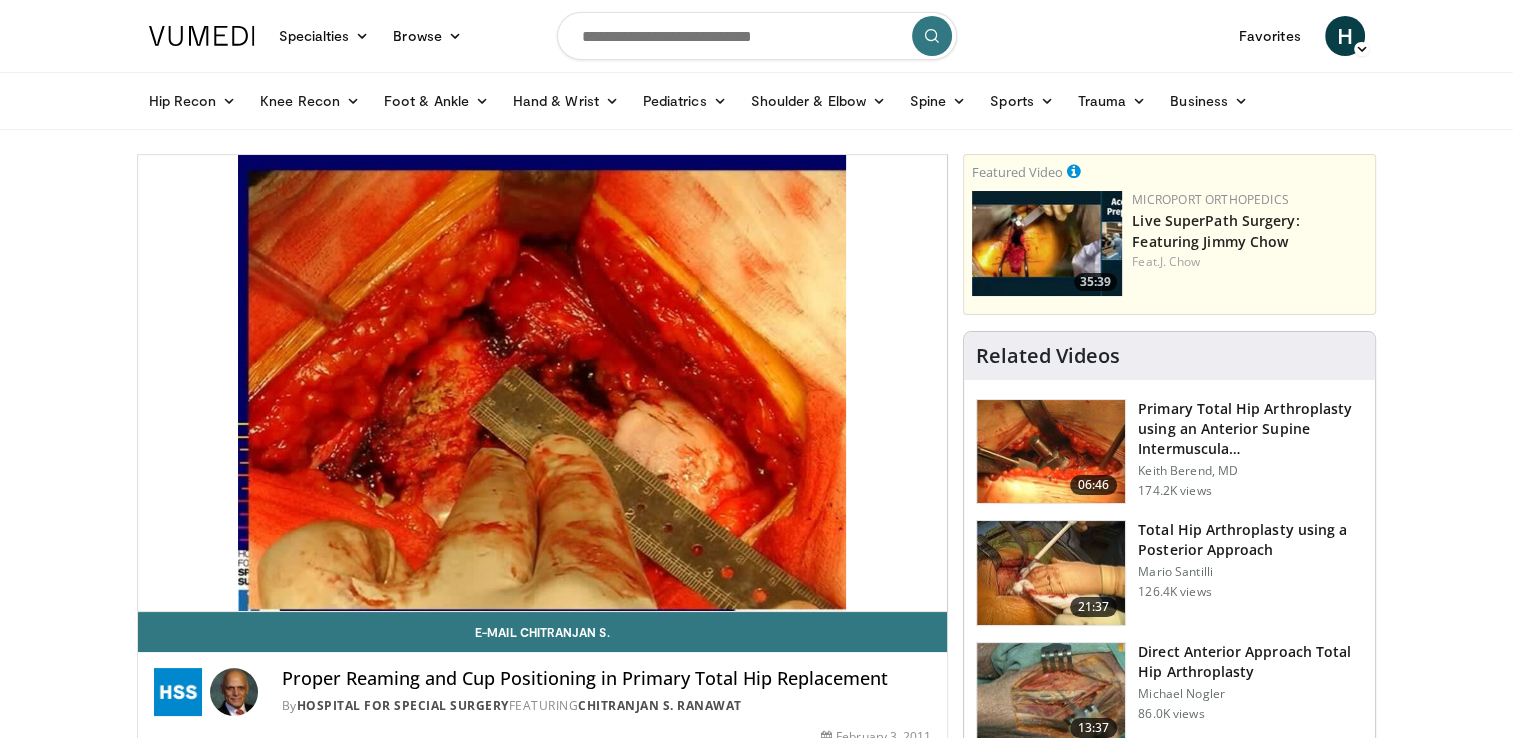 click on "**********" at bounding box center [543, 383] 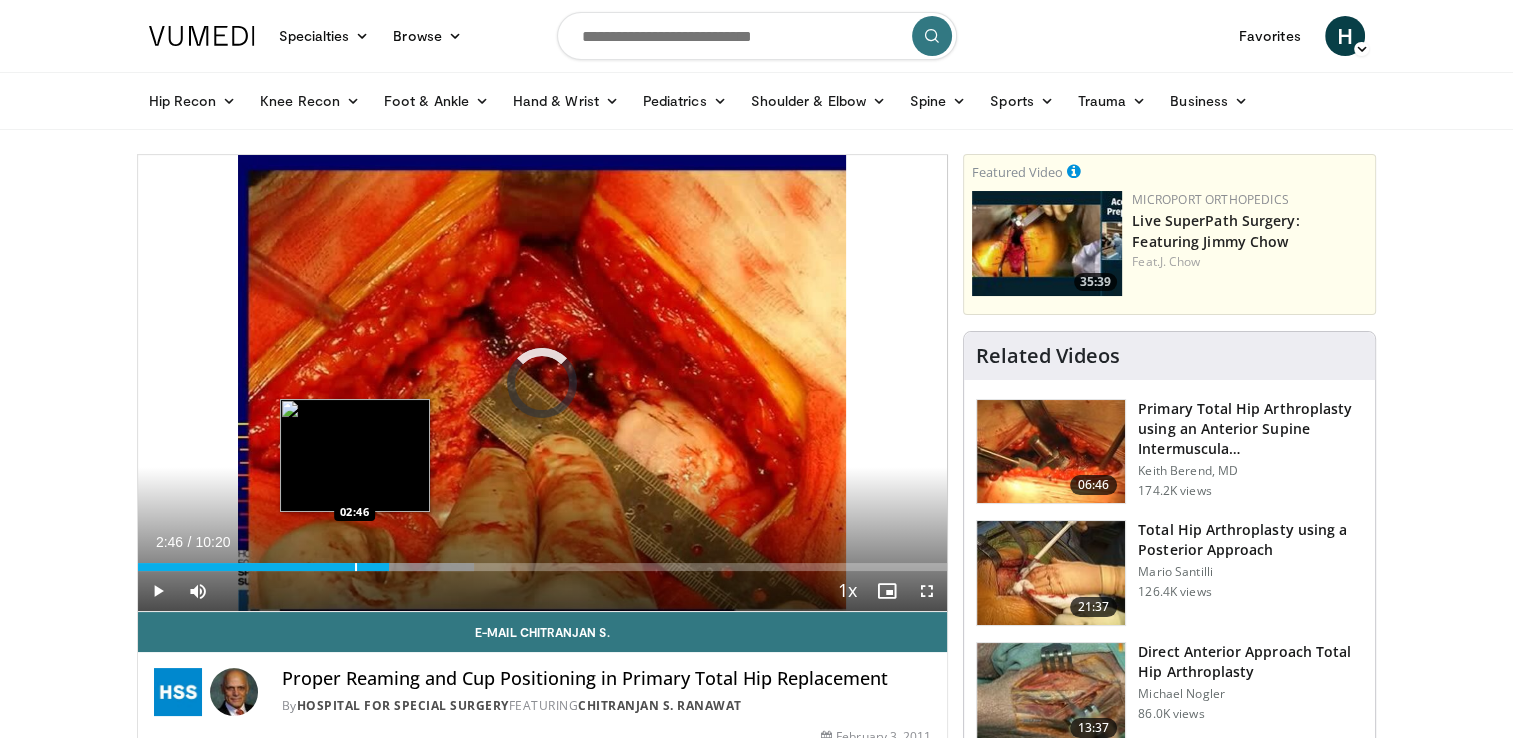 click at bounding box center (356, 567) 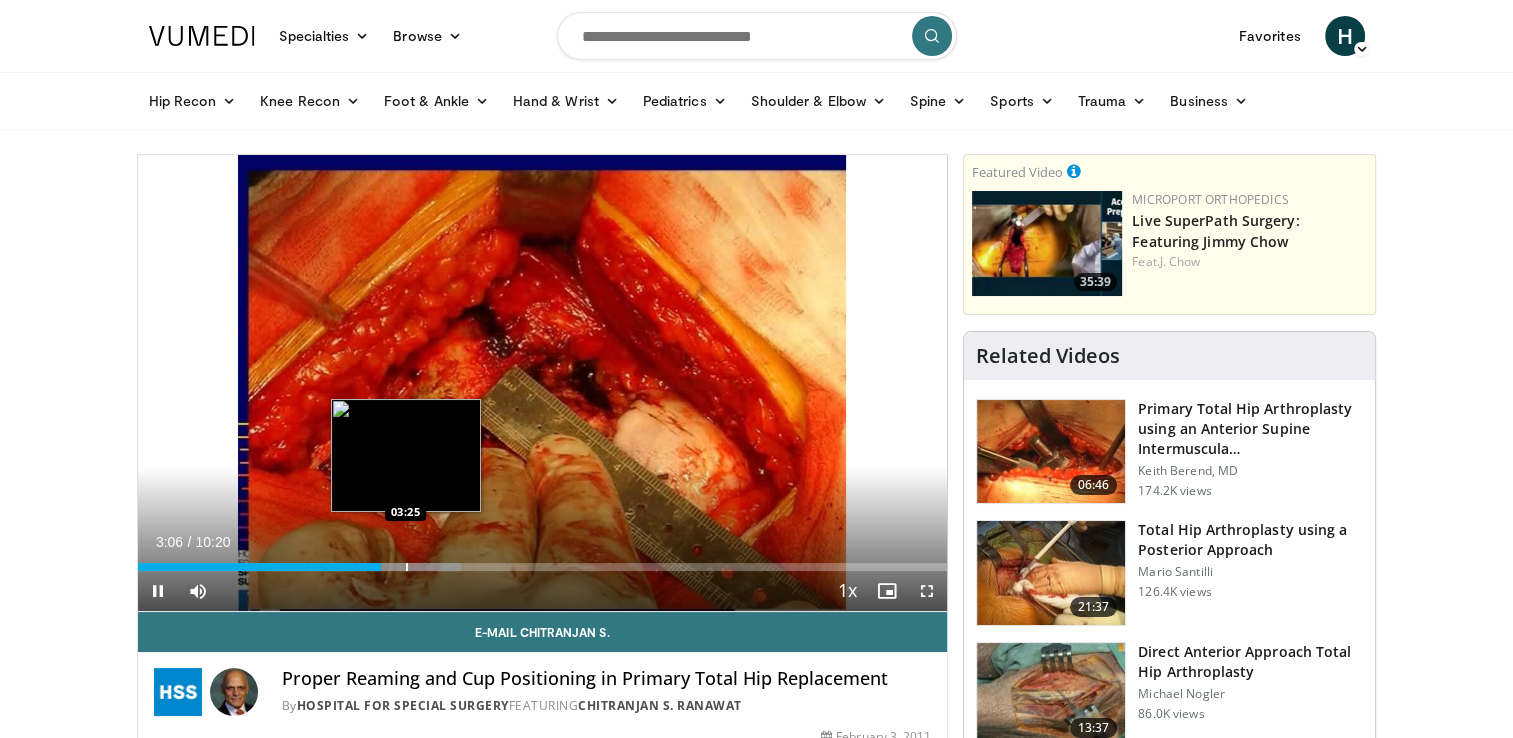 click at bounding box center [407, 567] 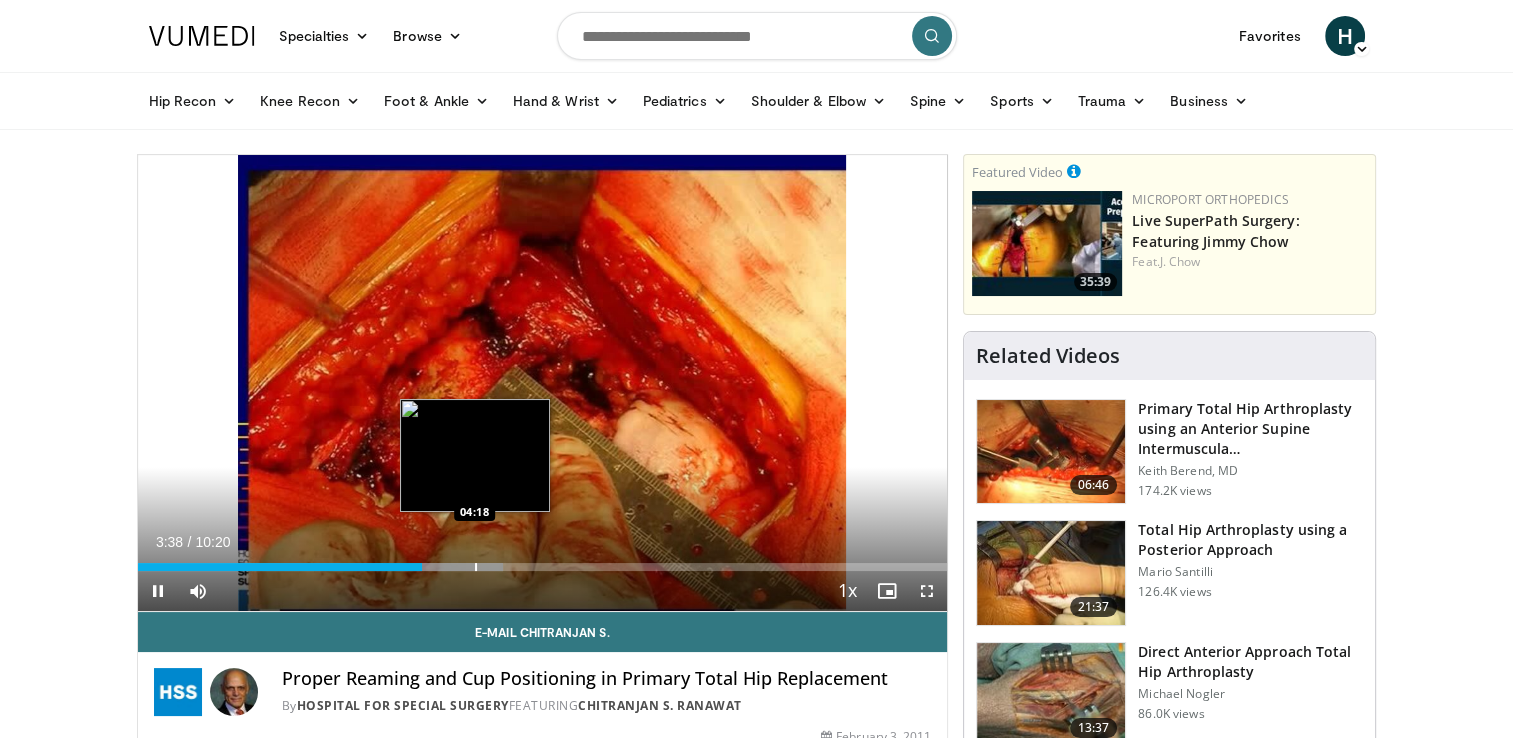 click at bounding box center (476, 567) 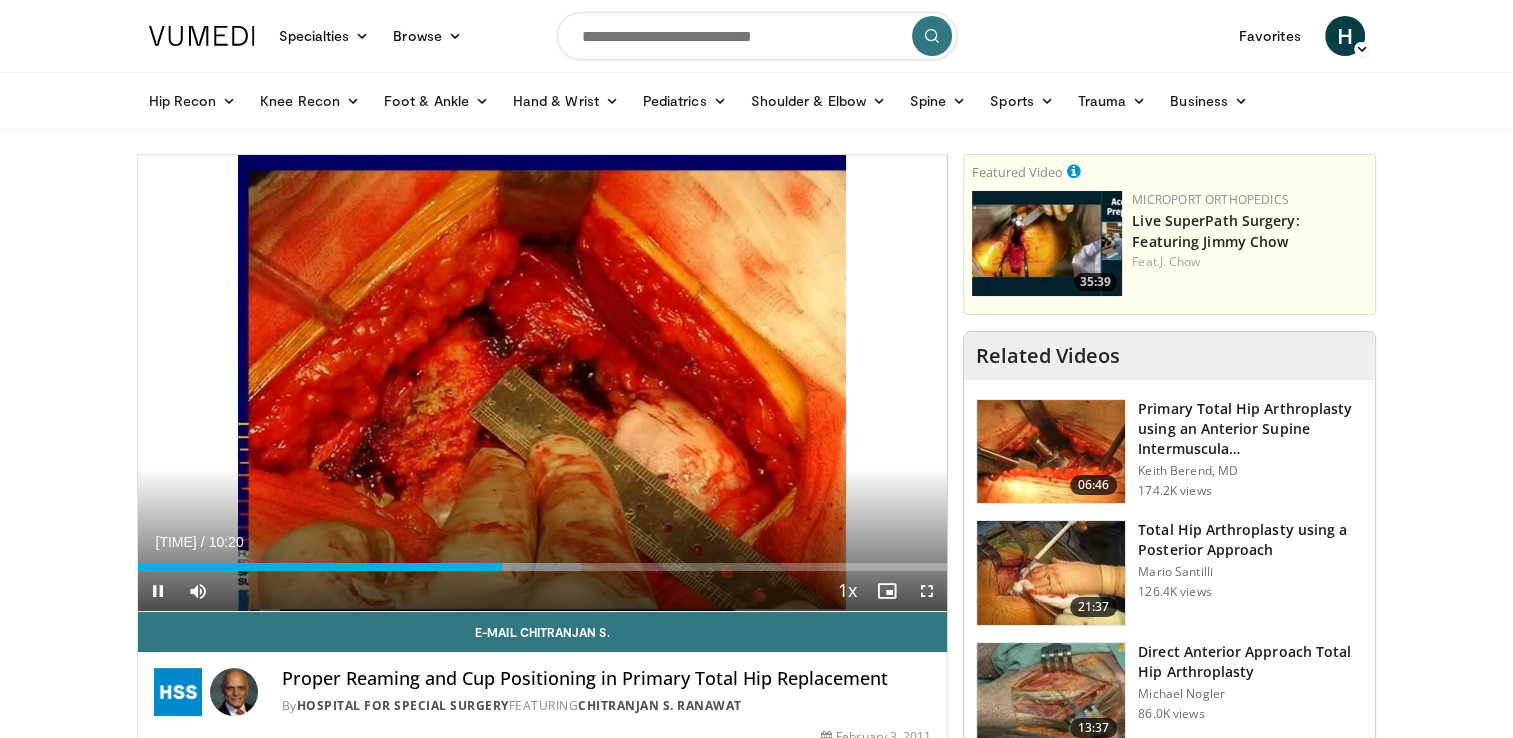 click at bounding box center (520, 567) 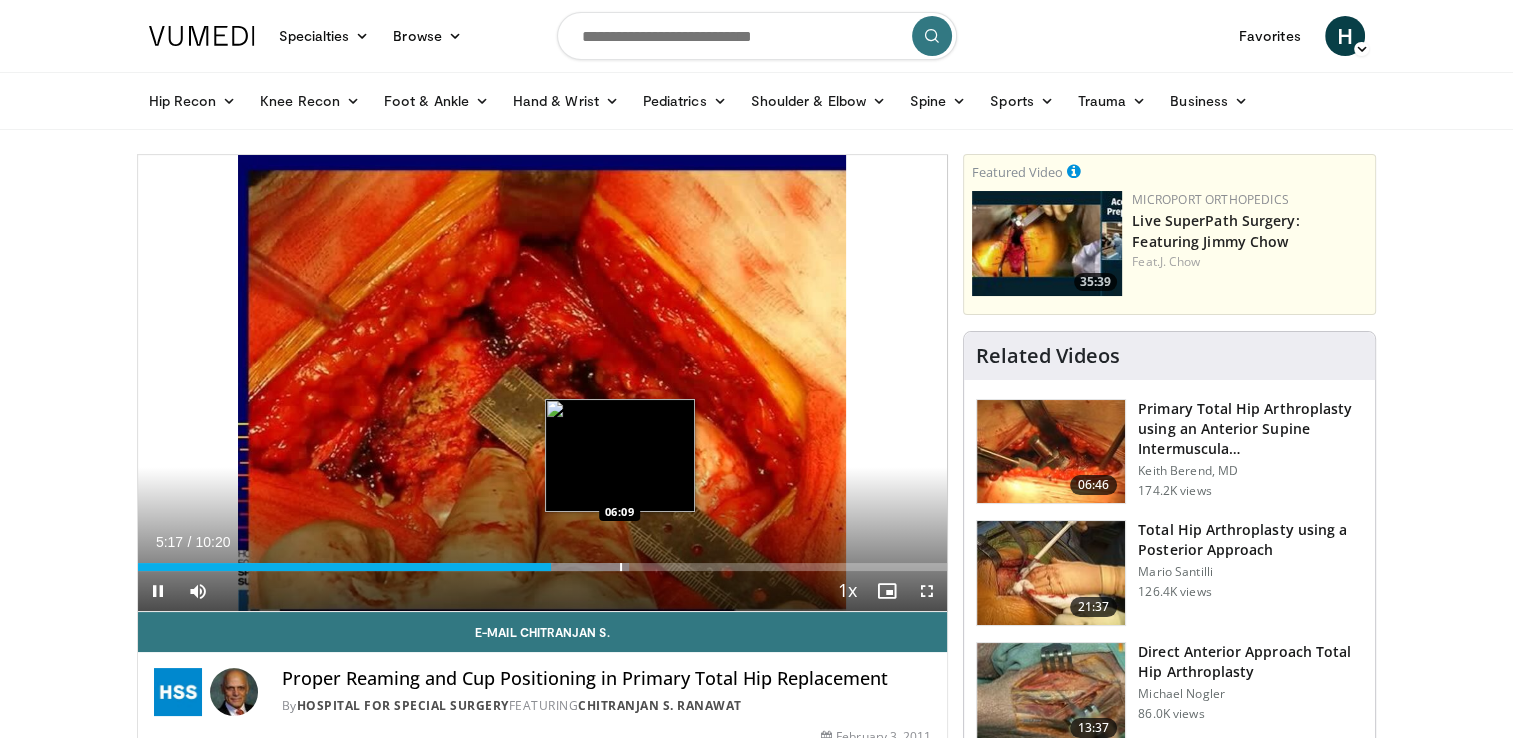 click at bounding box center (621, 567) 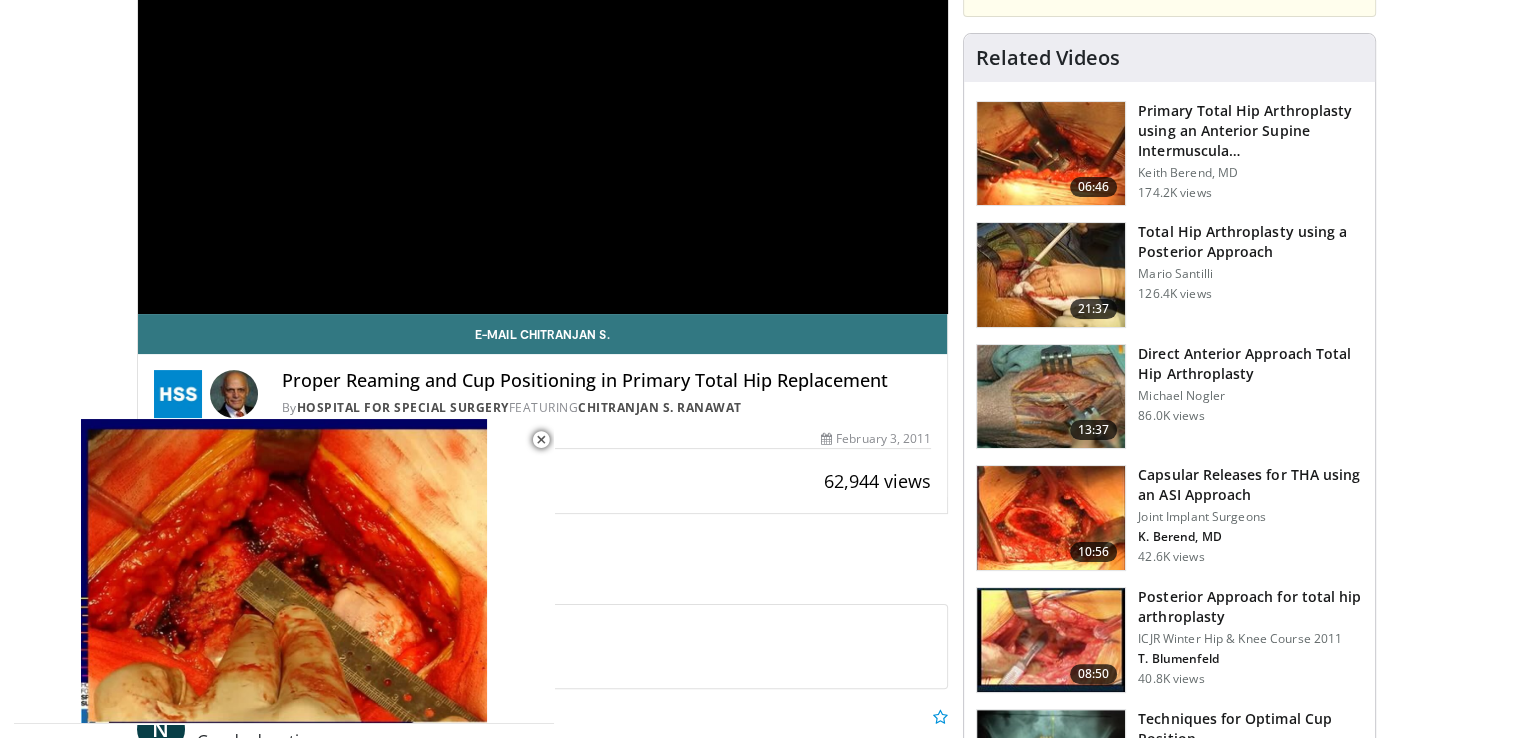 scroll, scrollTop: 300, scrollLeft: 0, axis: vertical 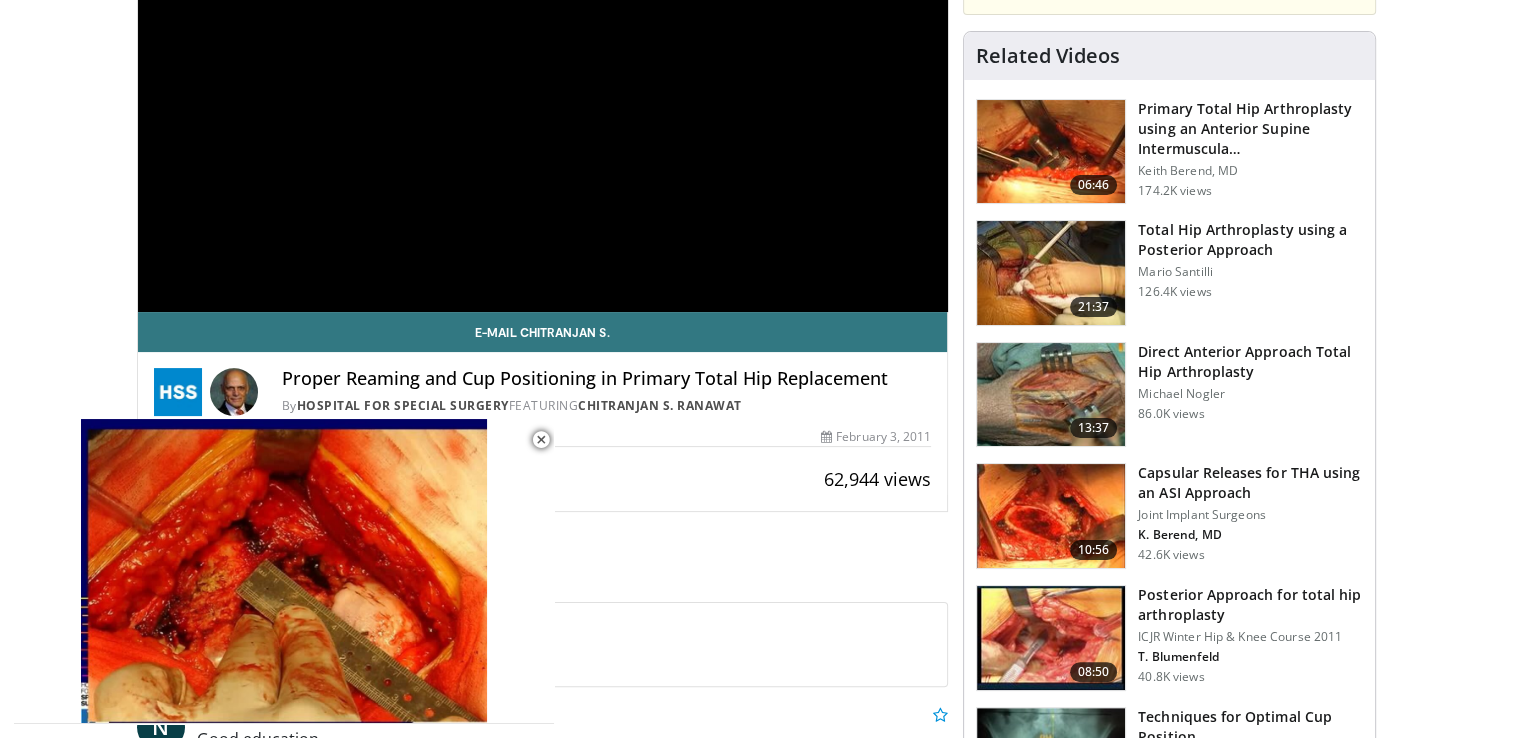 click on "Posterior Approach for total hip arthroplasty" at bounding box center [1250, 605] 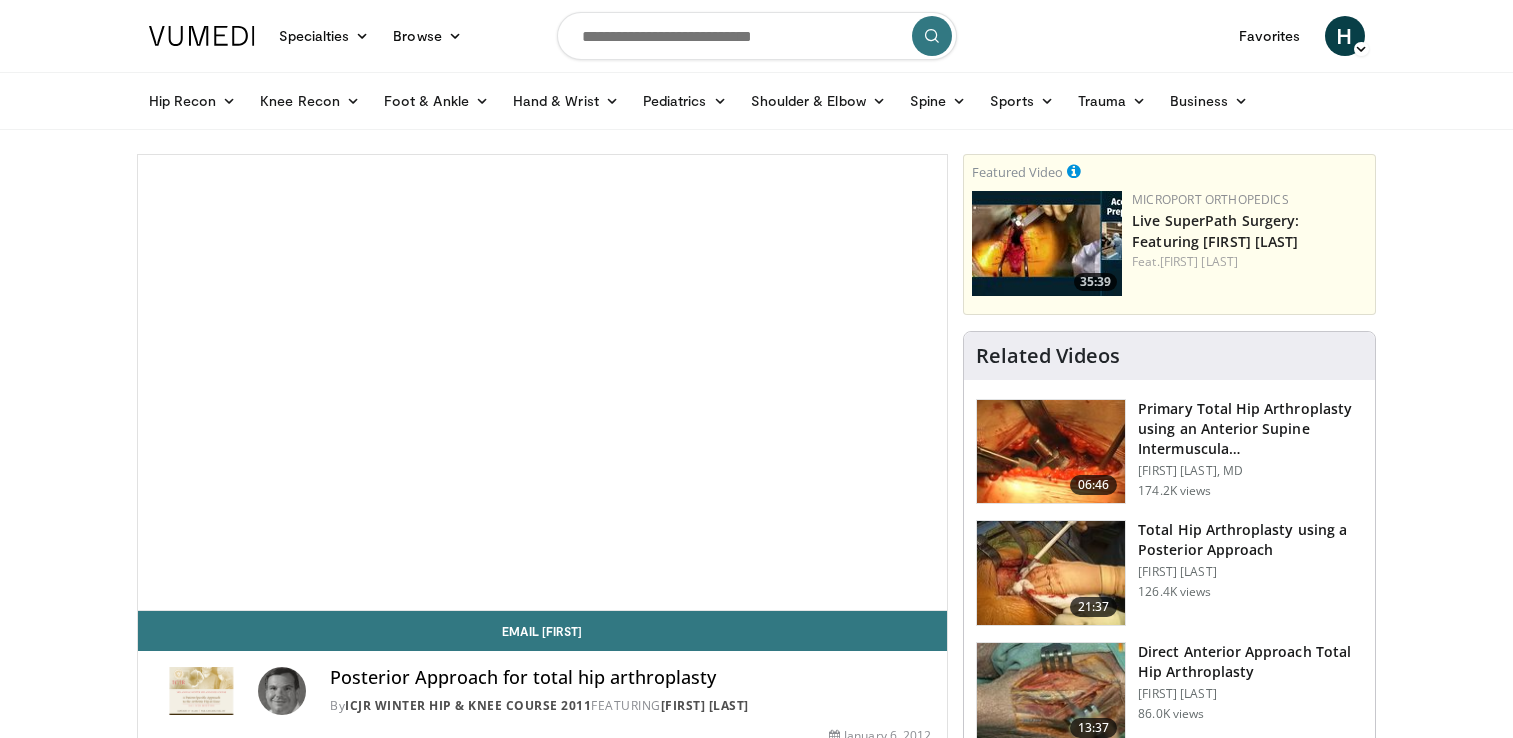 scroll, scrollTop: 0, scrollLeft: 0, axis: both 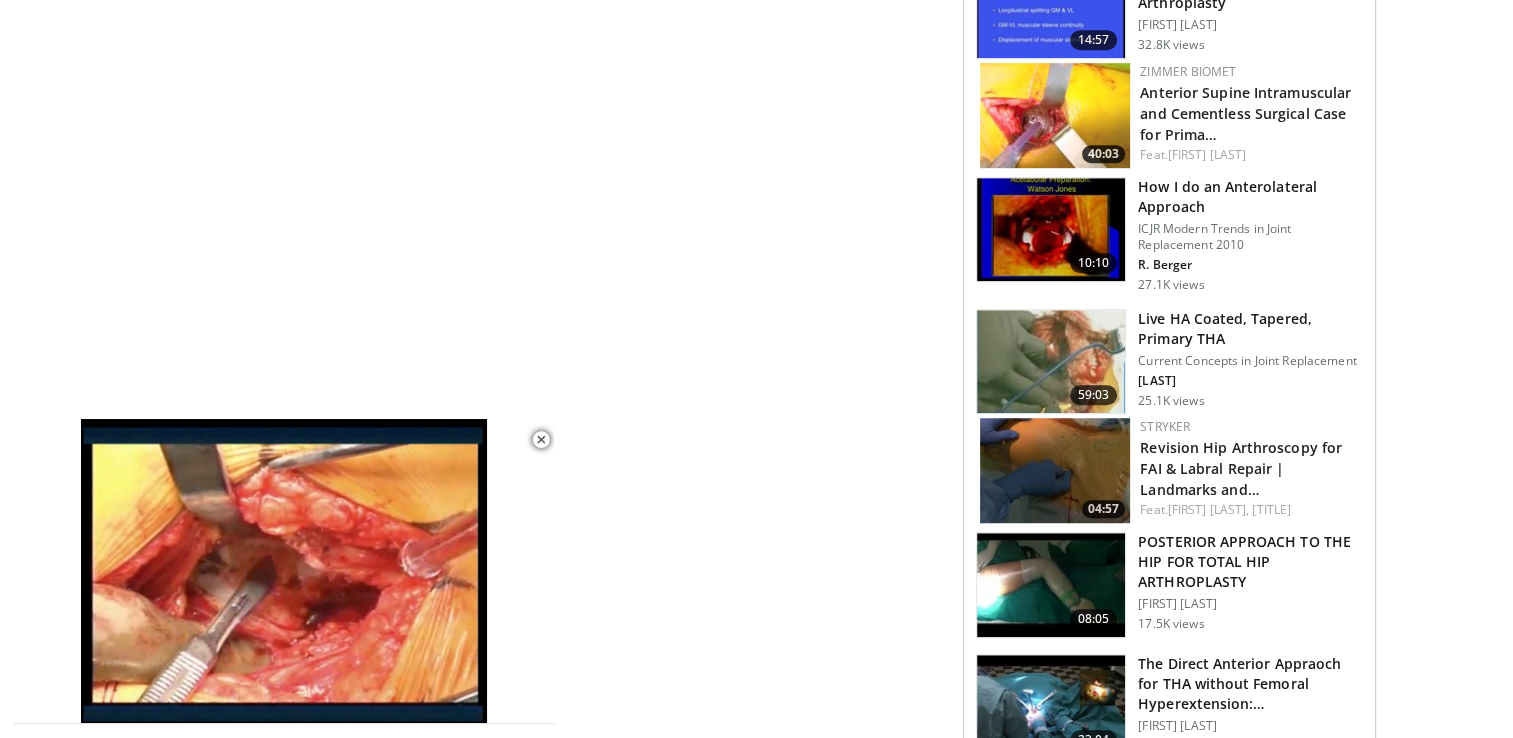 click on "POSTERIOR APPROACH TO THE HIP FOR TOTAL HIP ARTHROPLASTY" at bounding box center [1250, 562] 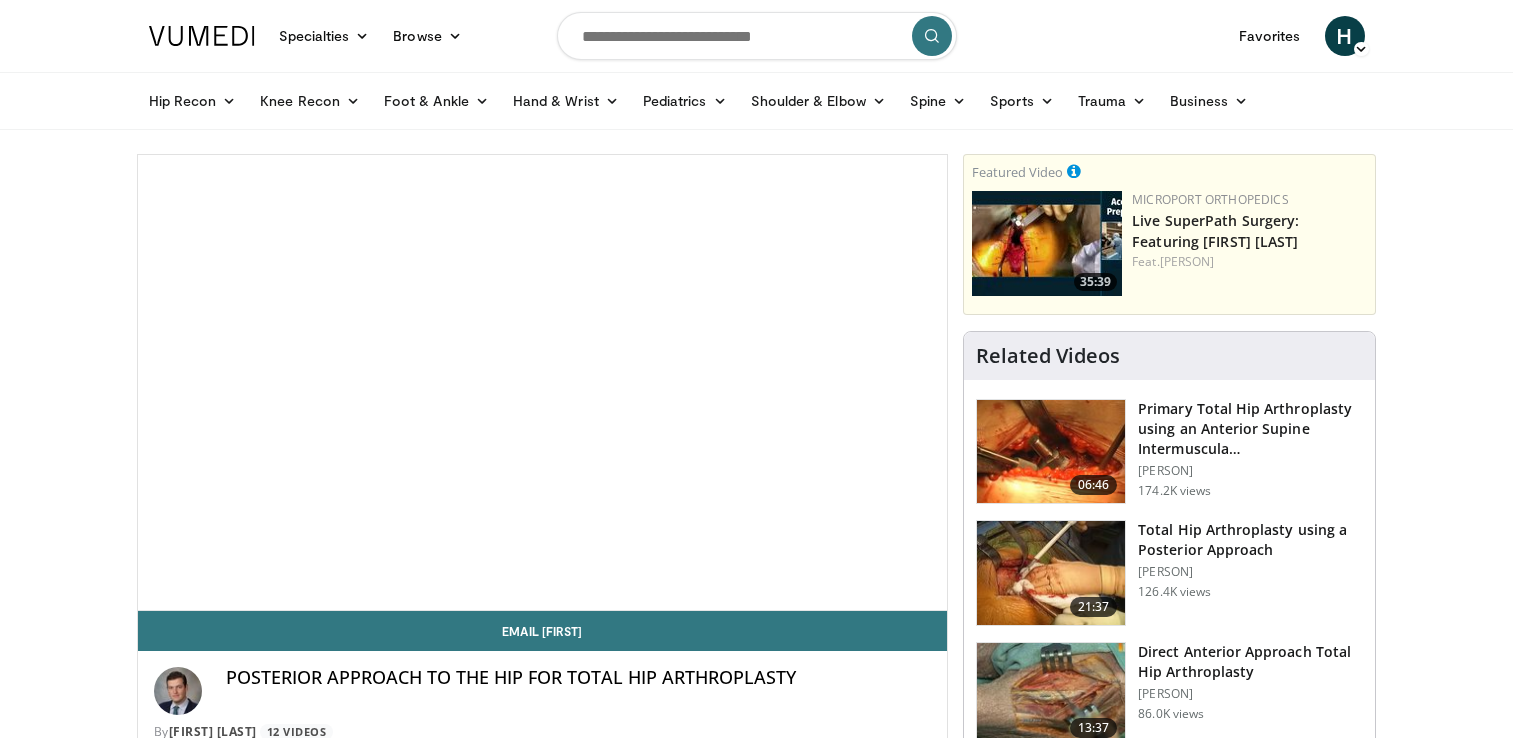 scroll, scrollTop: 0, scrollLeft: 0, axis: both 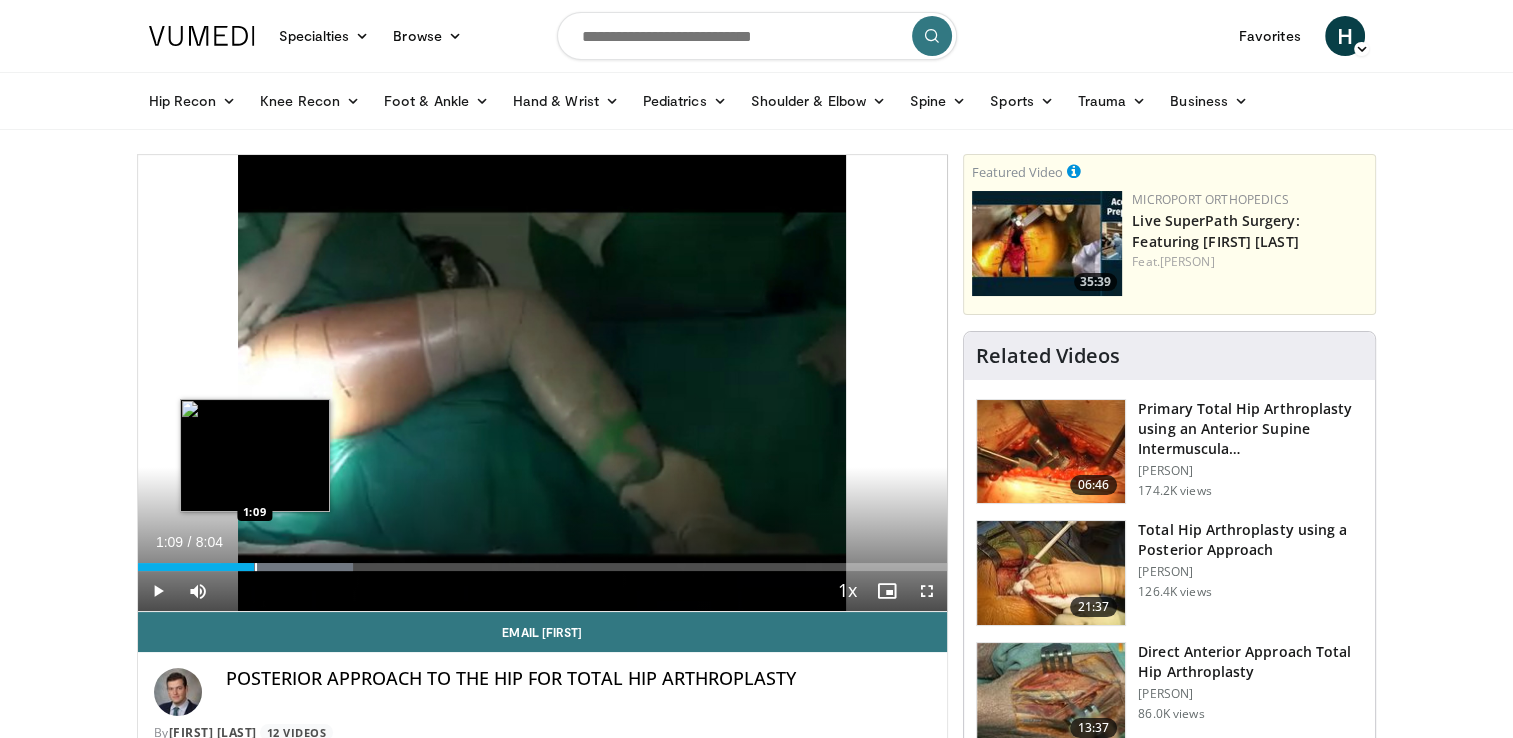 drag, startPoint x: 204, startPoint y: 568, endPoint x: 253, endPoint y: 562, distance: 49.365982 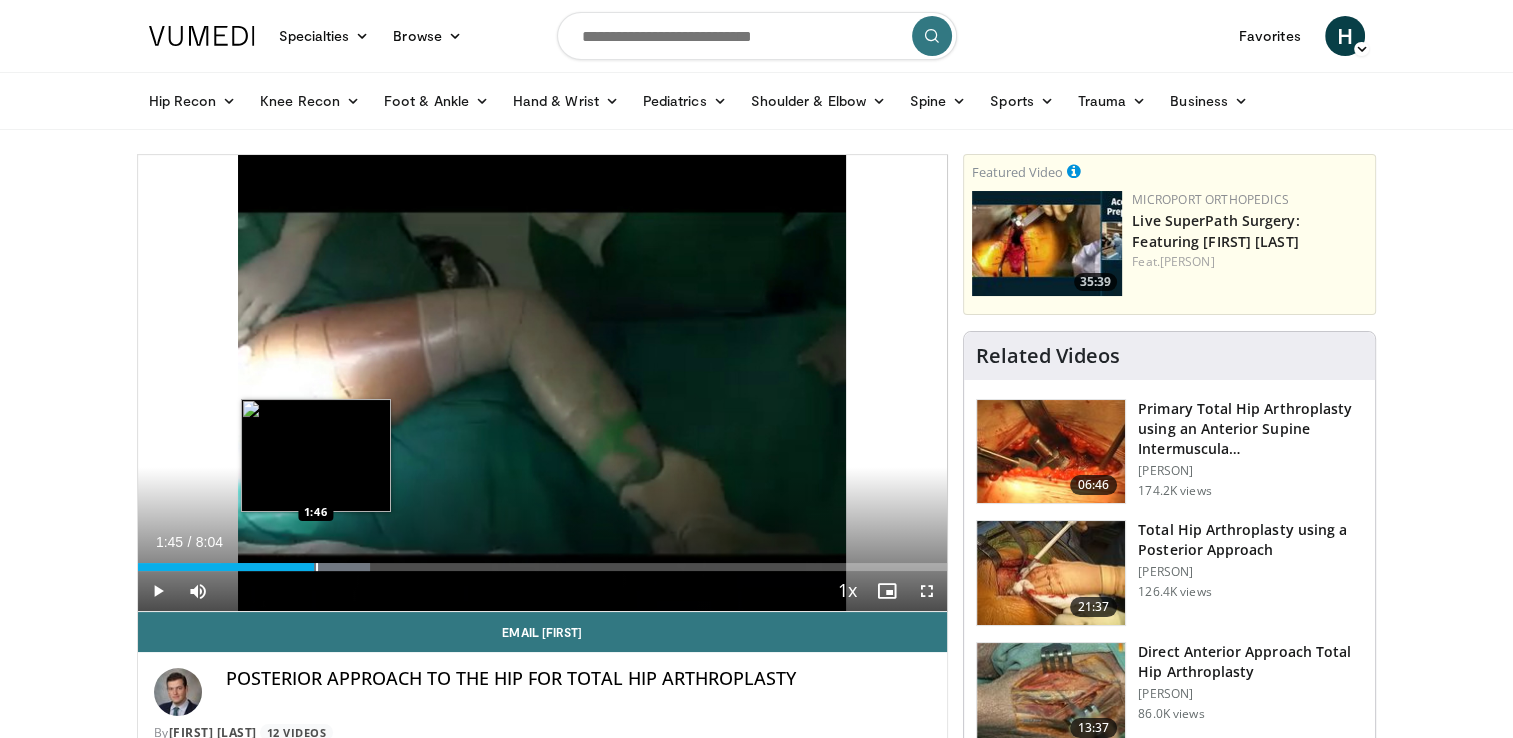 click at bounding box center (295, 567) 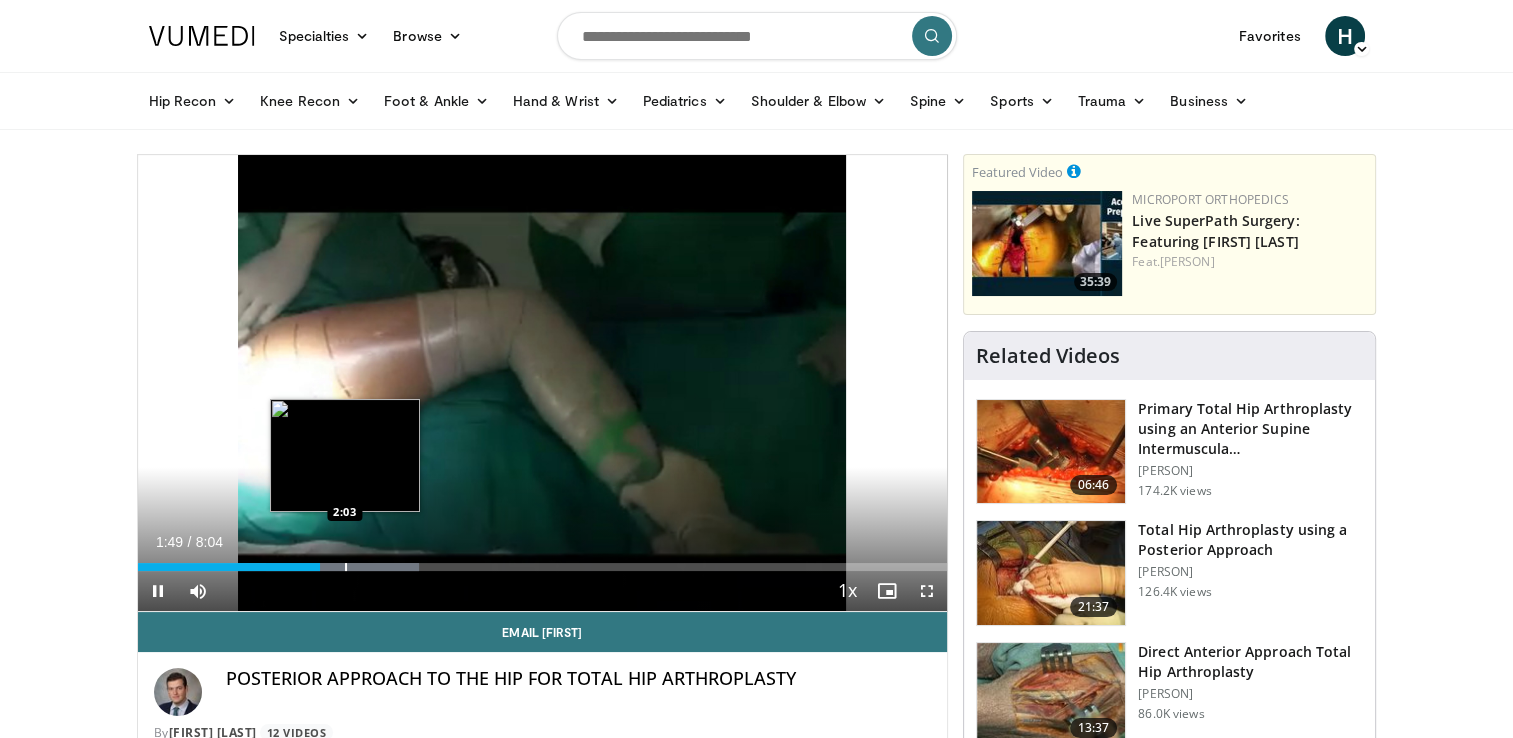 click at bounding box center (346, 567) 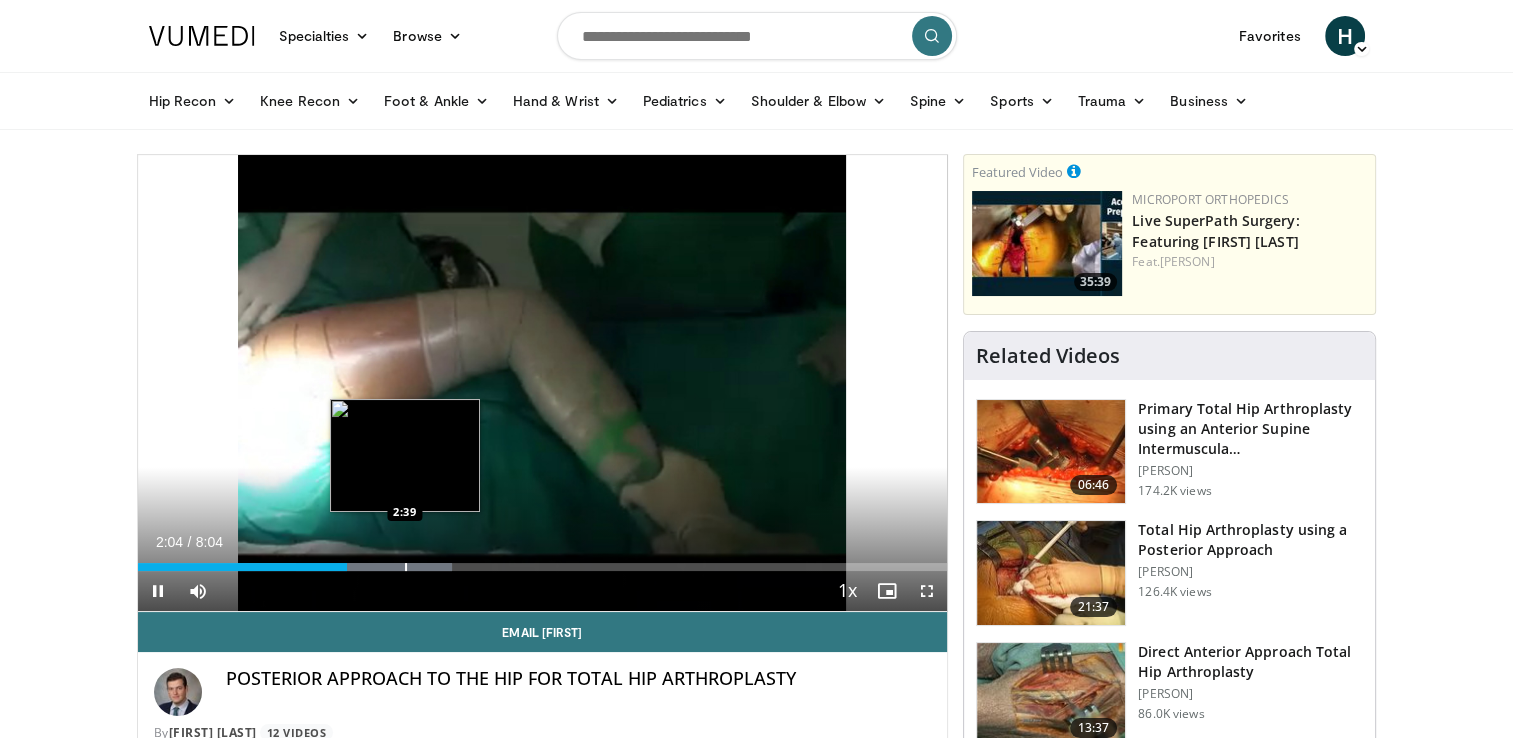 click at bounding box center (406, 567) 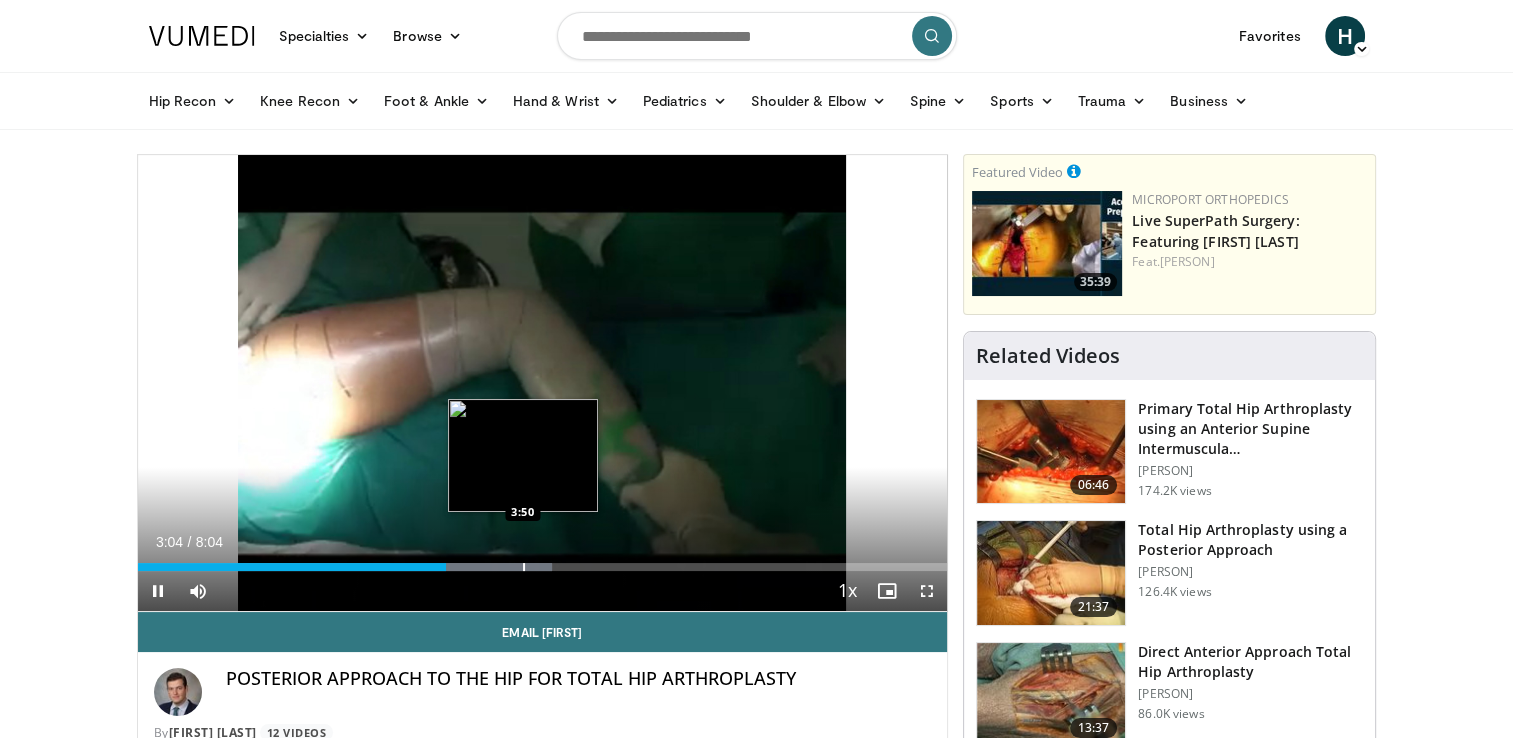 click at bounding box center [524, 567] 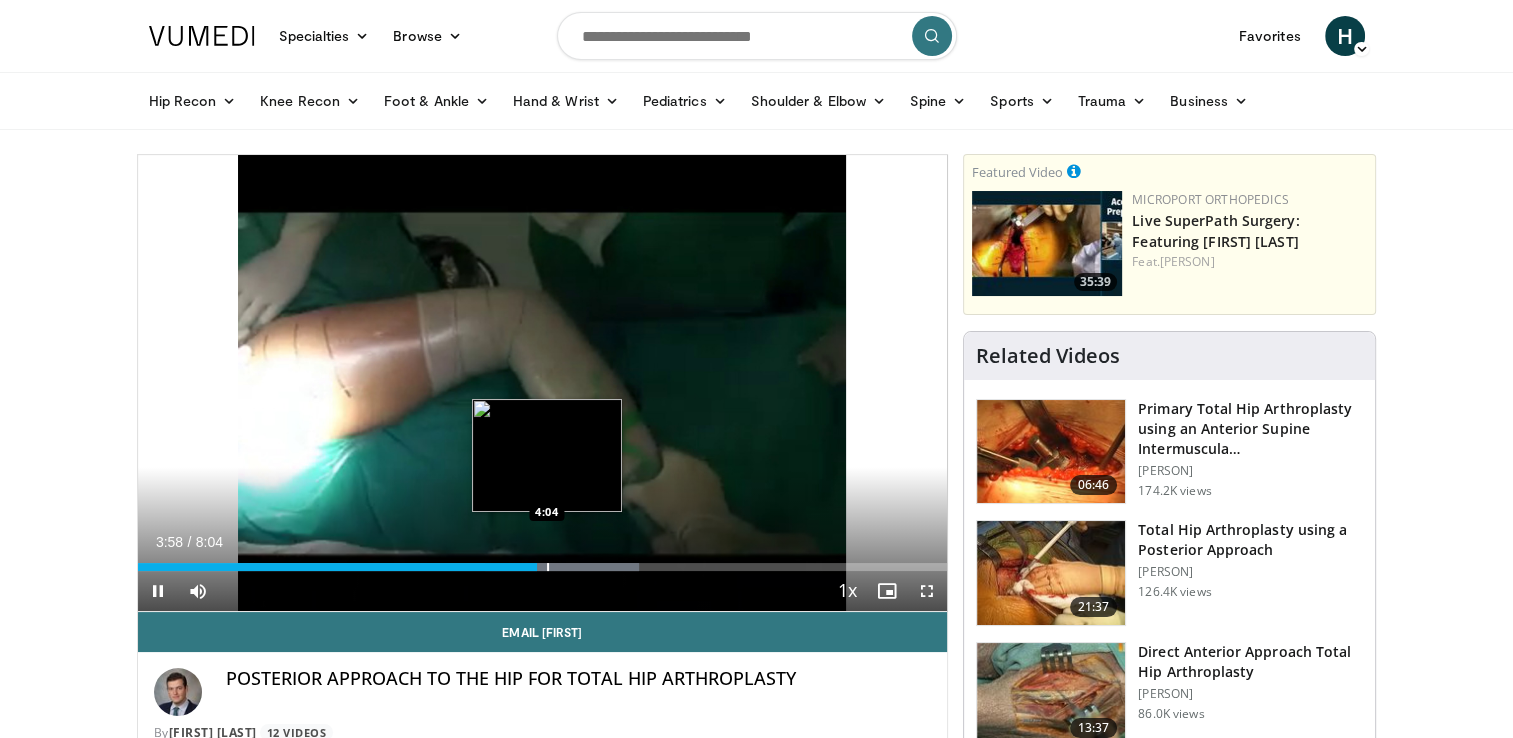 click at bounding box center [548, 567] 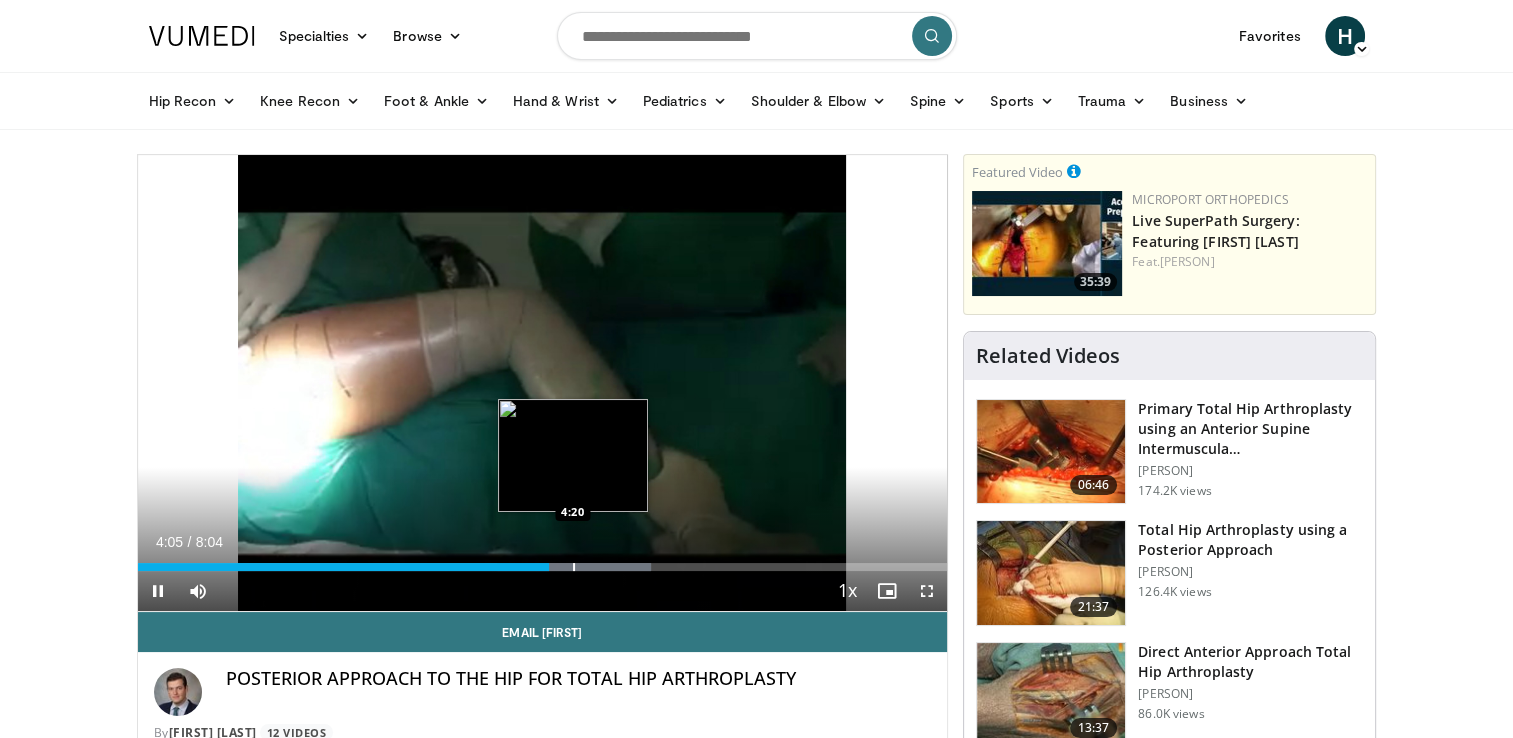 click at bounding box center [574, 567] 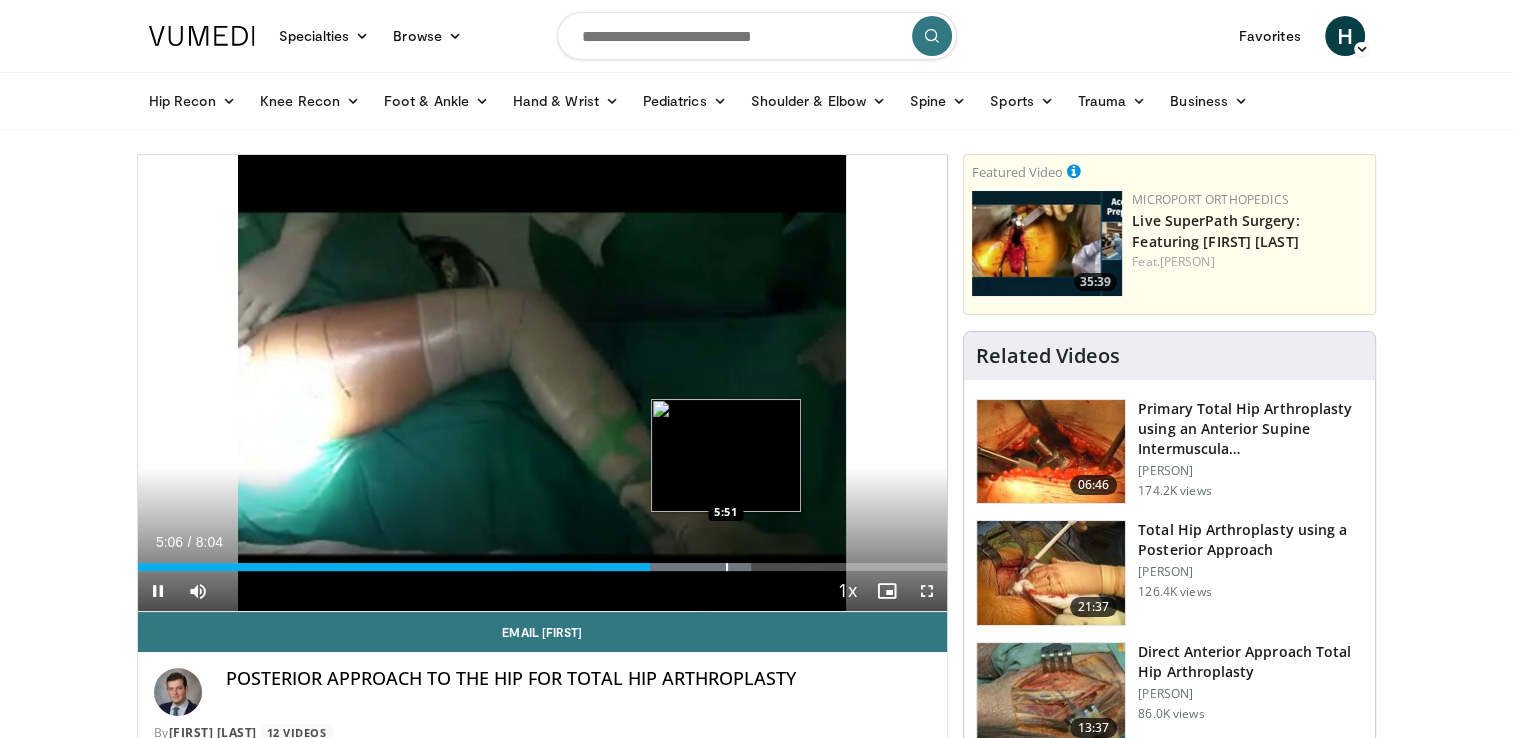 click at bounding box center (727, 567) 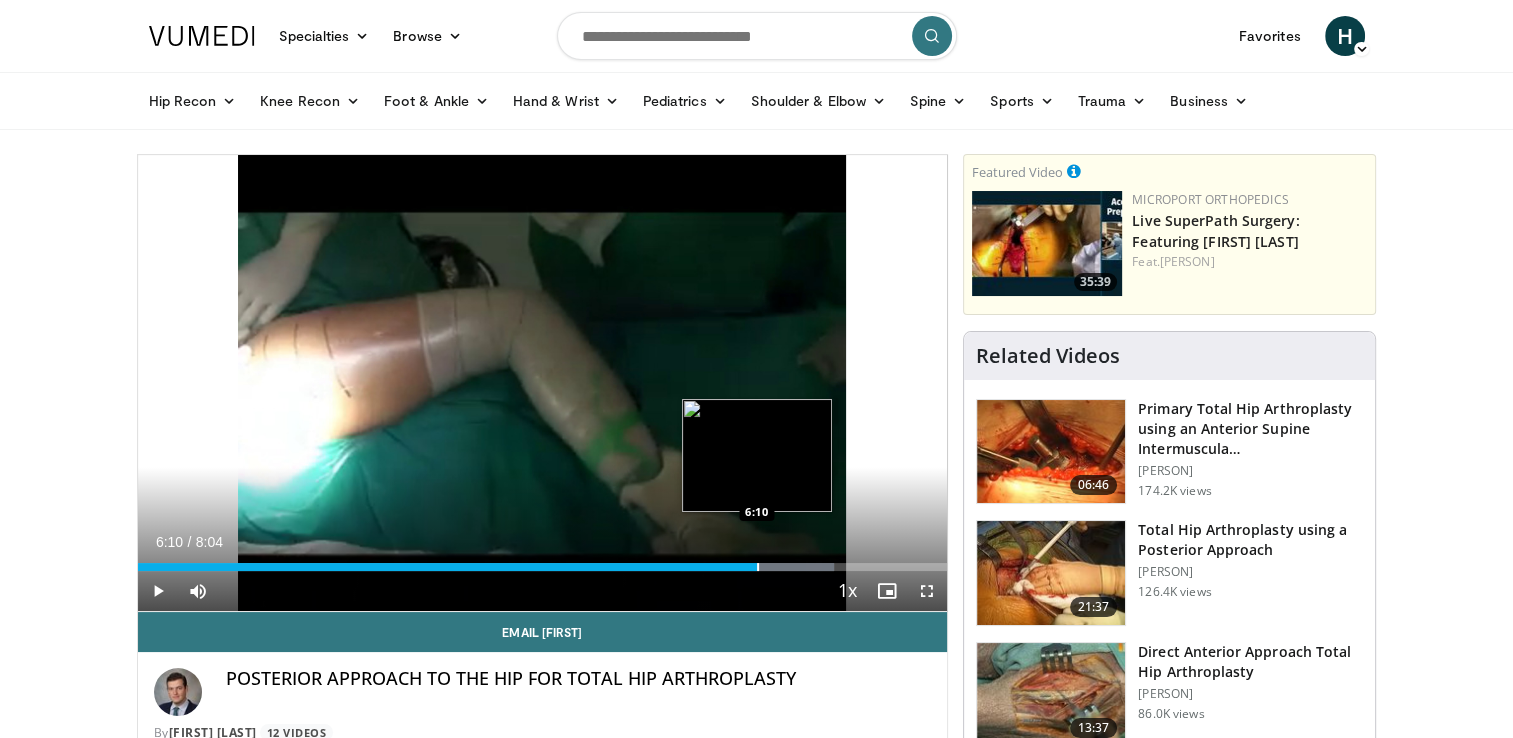 click at bounding box center [758, 567] 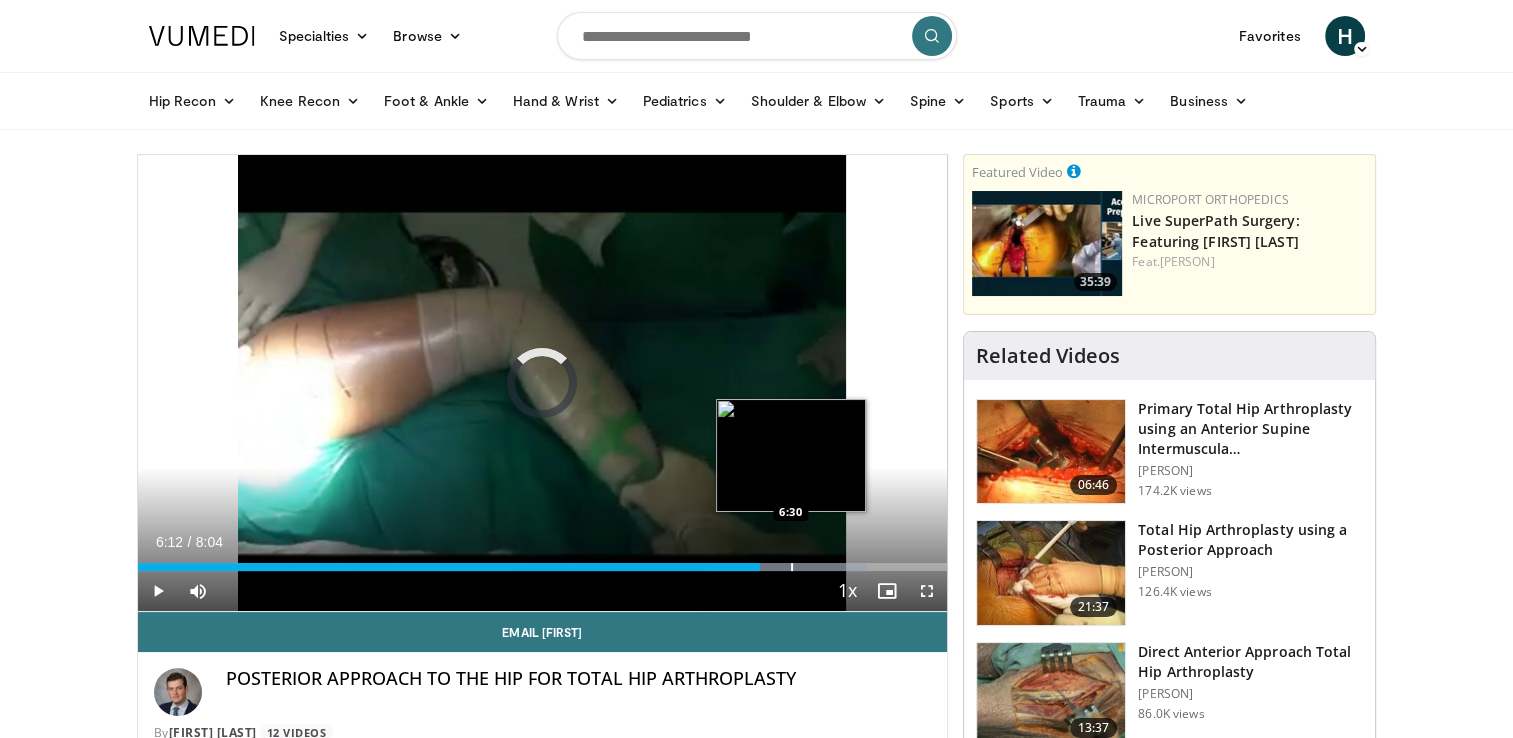 click at bounding box center [792, 567] 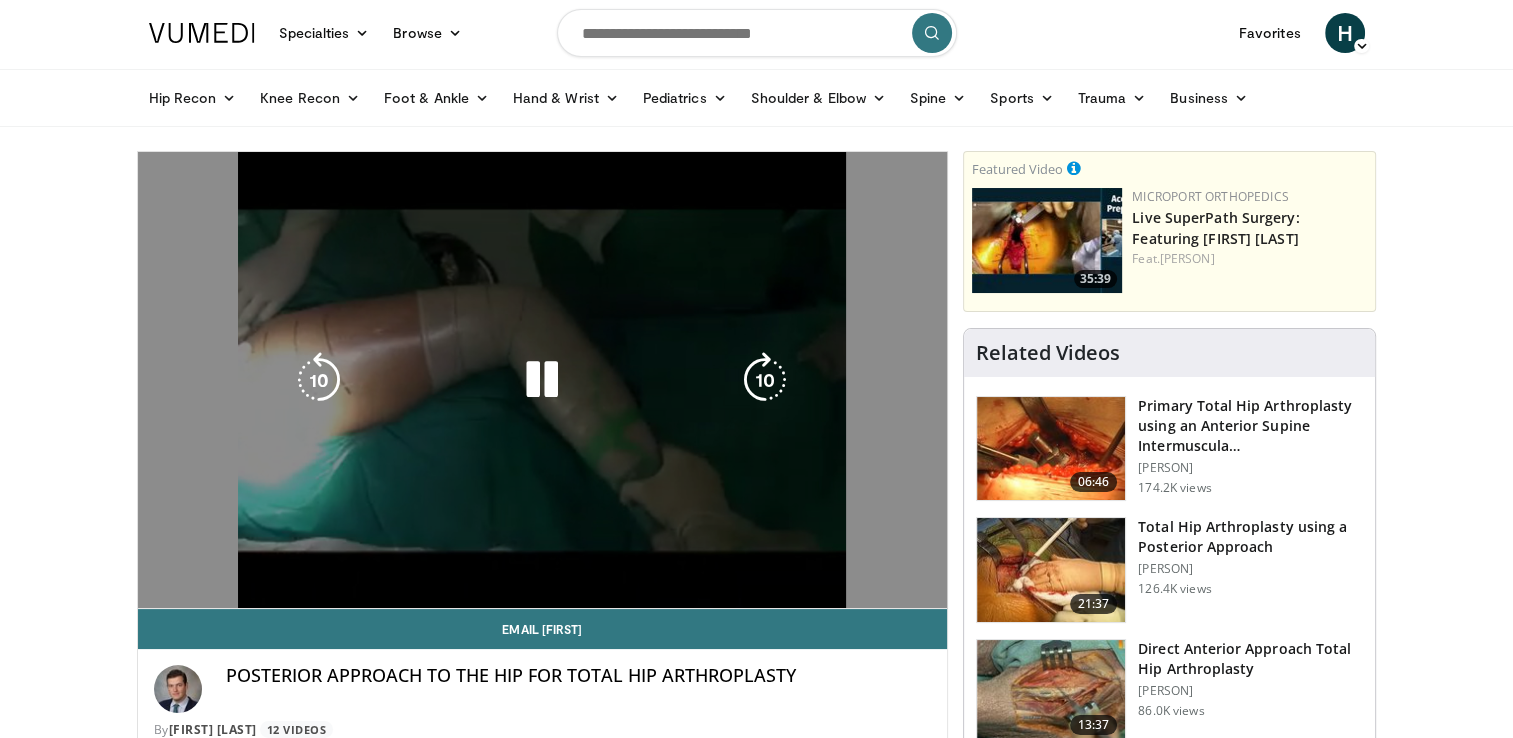 scroll, scrollTop: 0, scrollLeft: 0, axis: both 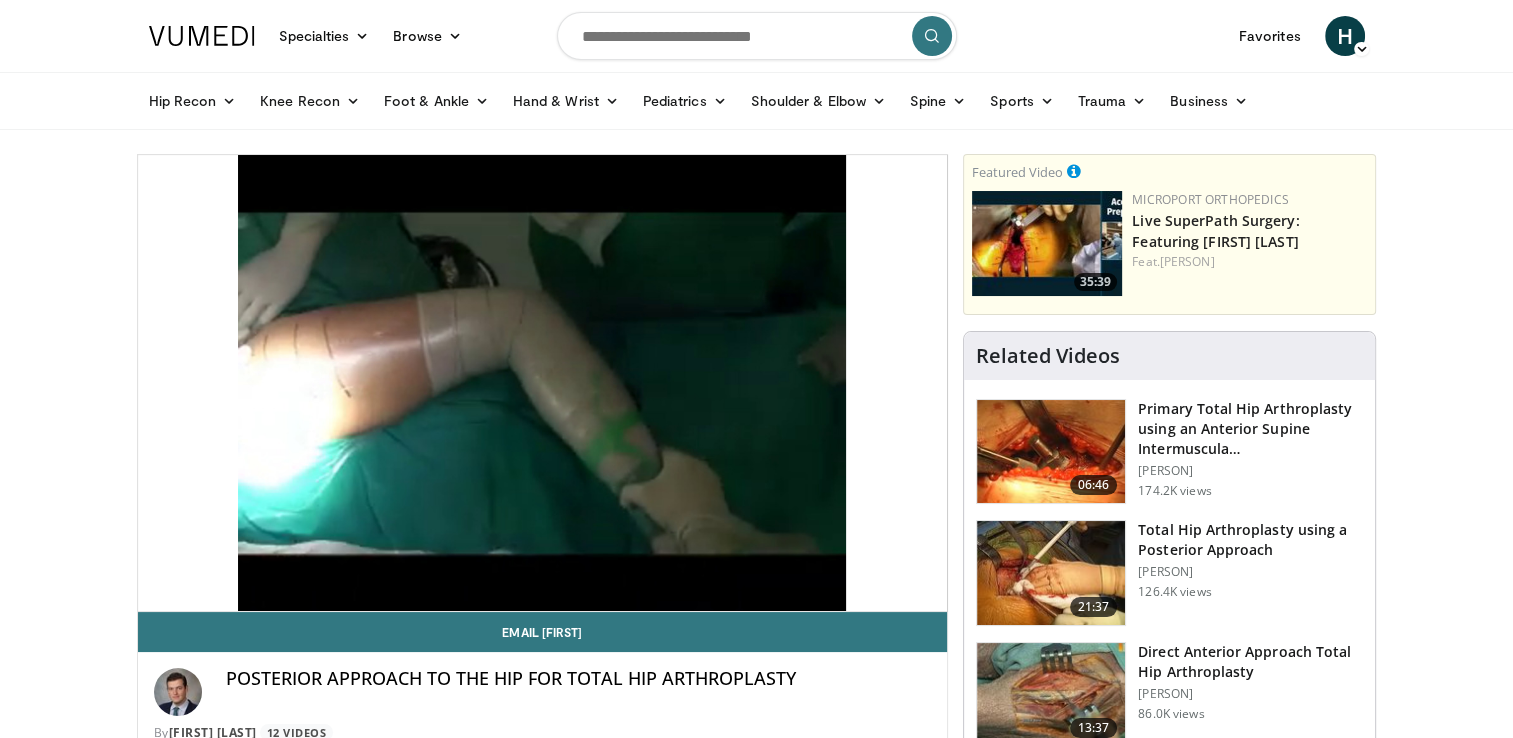 click at bounding box center (757, 36) 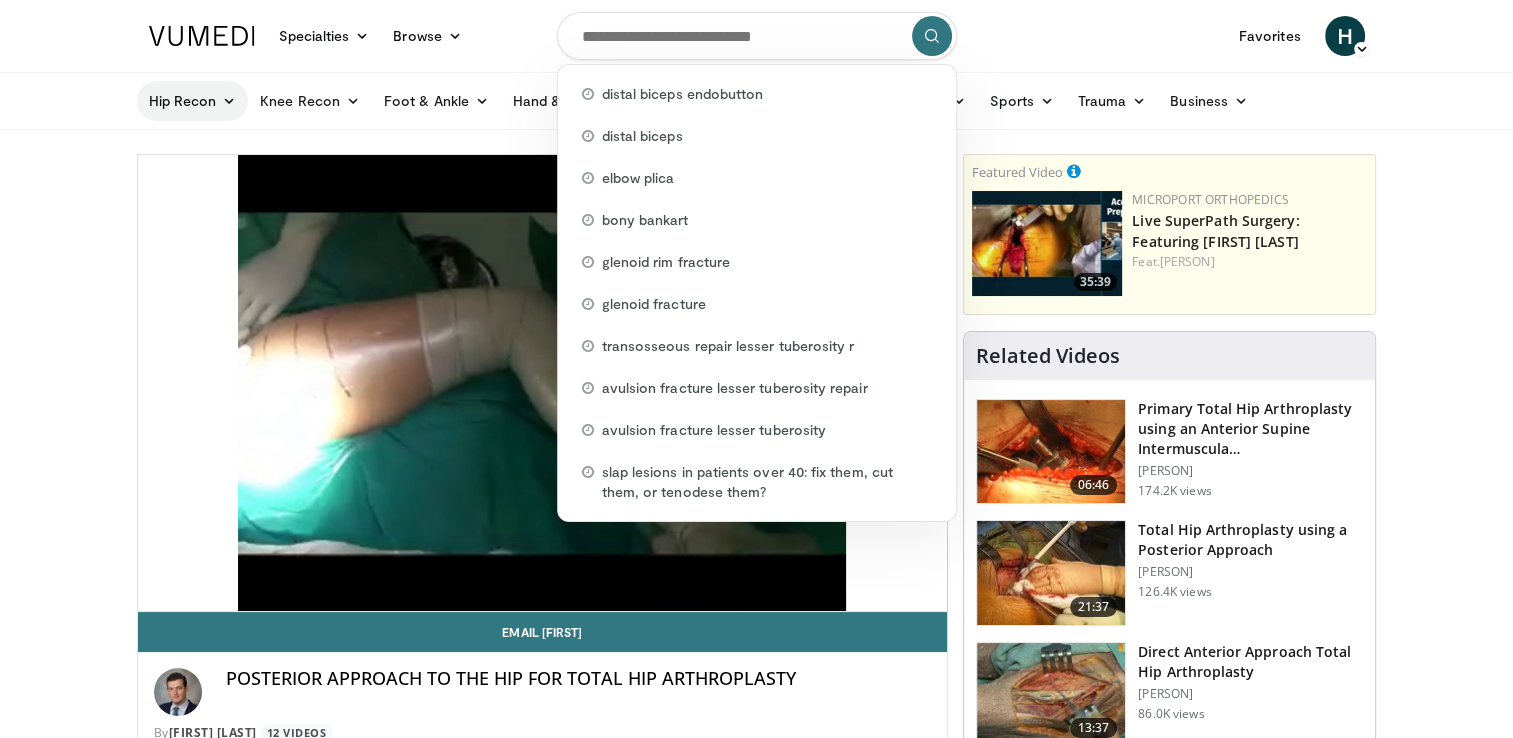 click on "Hip Recon" at bounding box center [193, 101] 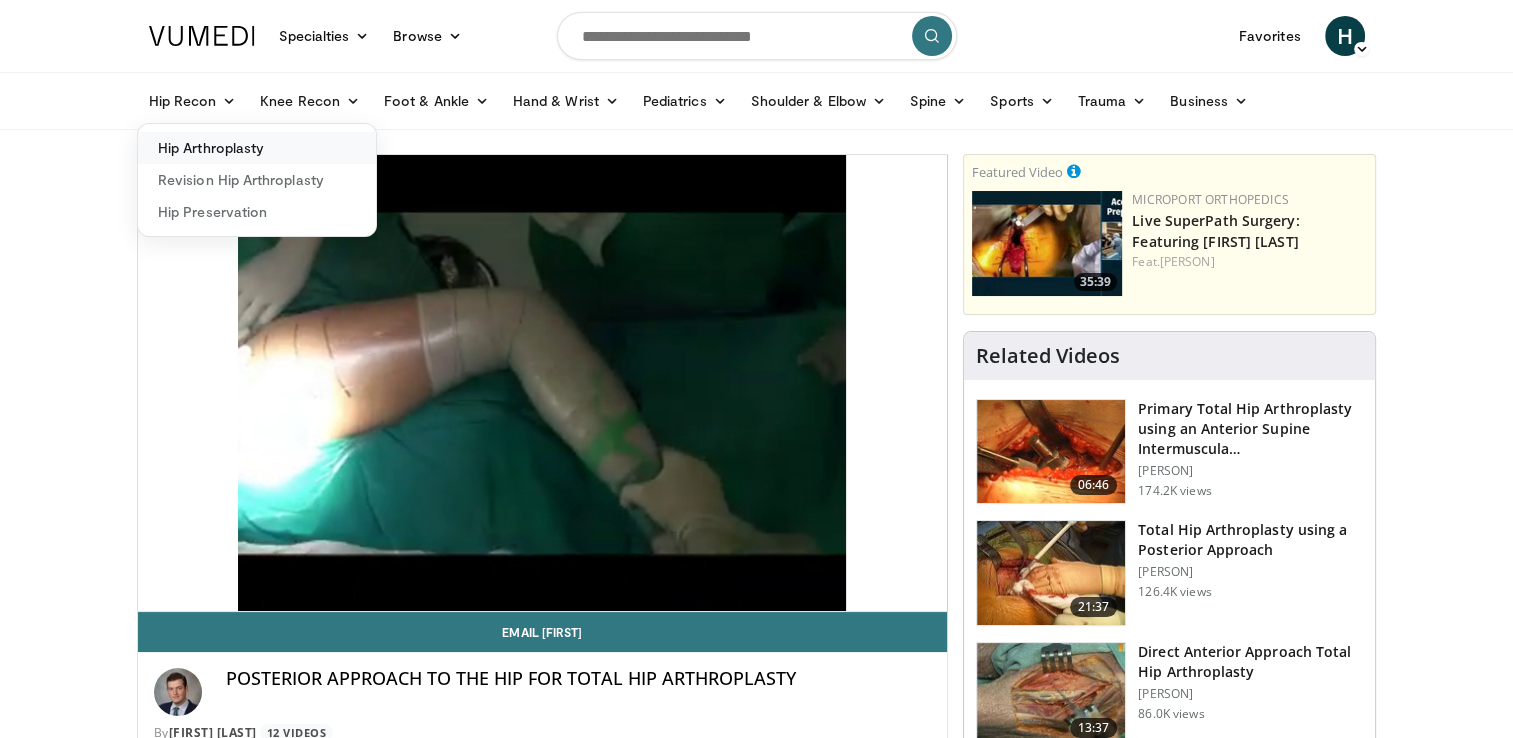 click on "[PROCEDURE]" at bounding box center (257, 148) 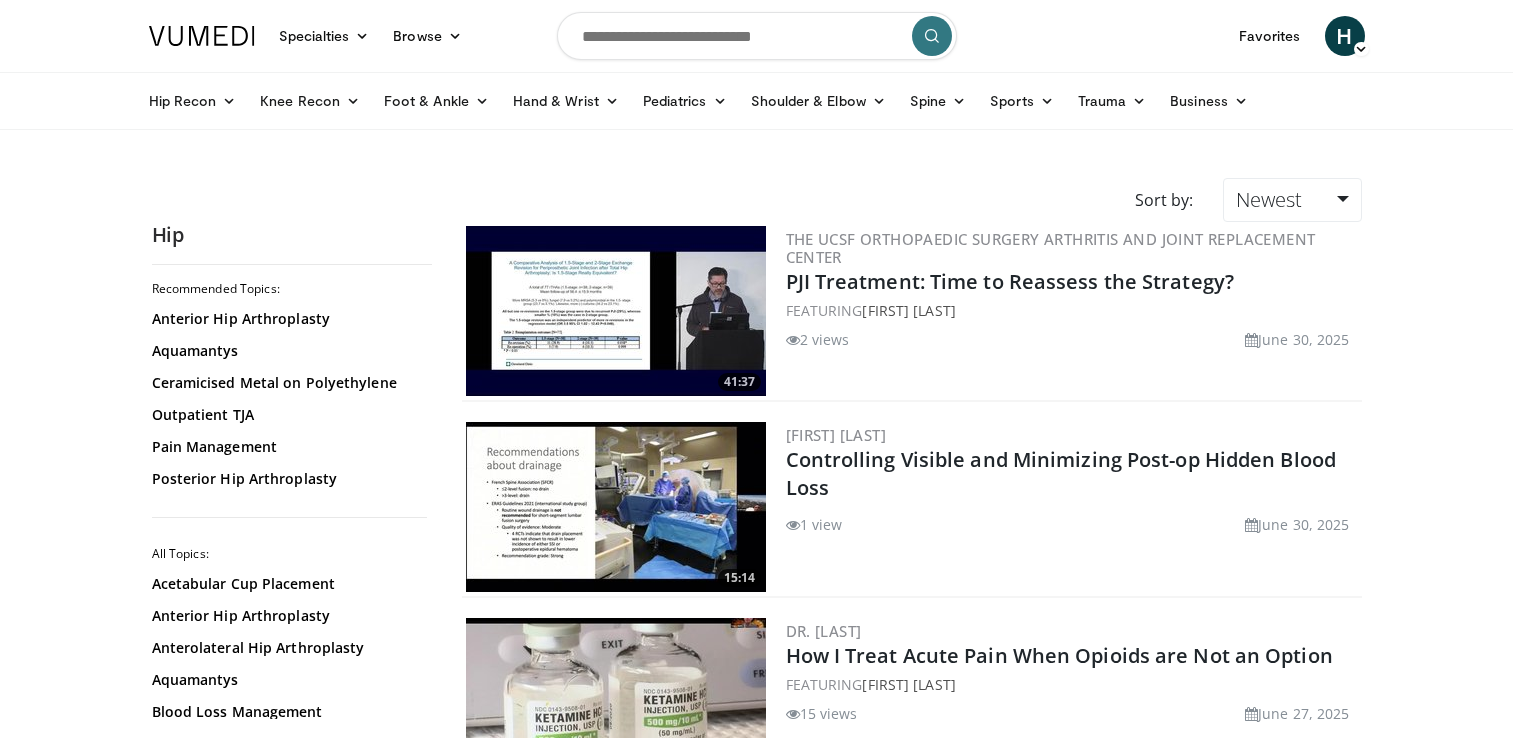 scroll, scrollTop: 0, scrollLeft: 0, axis: both 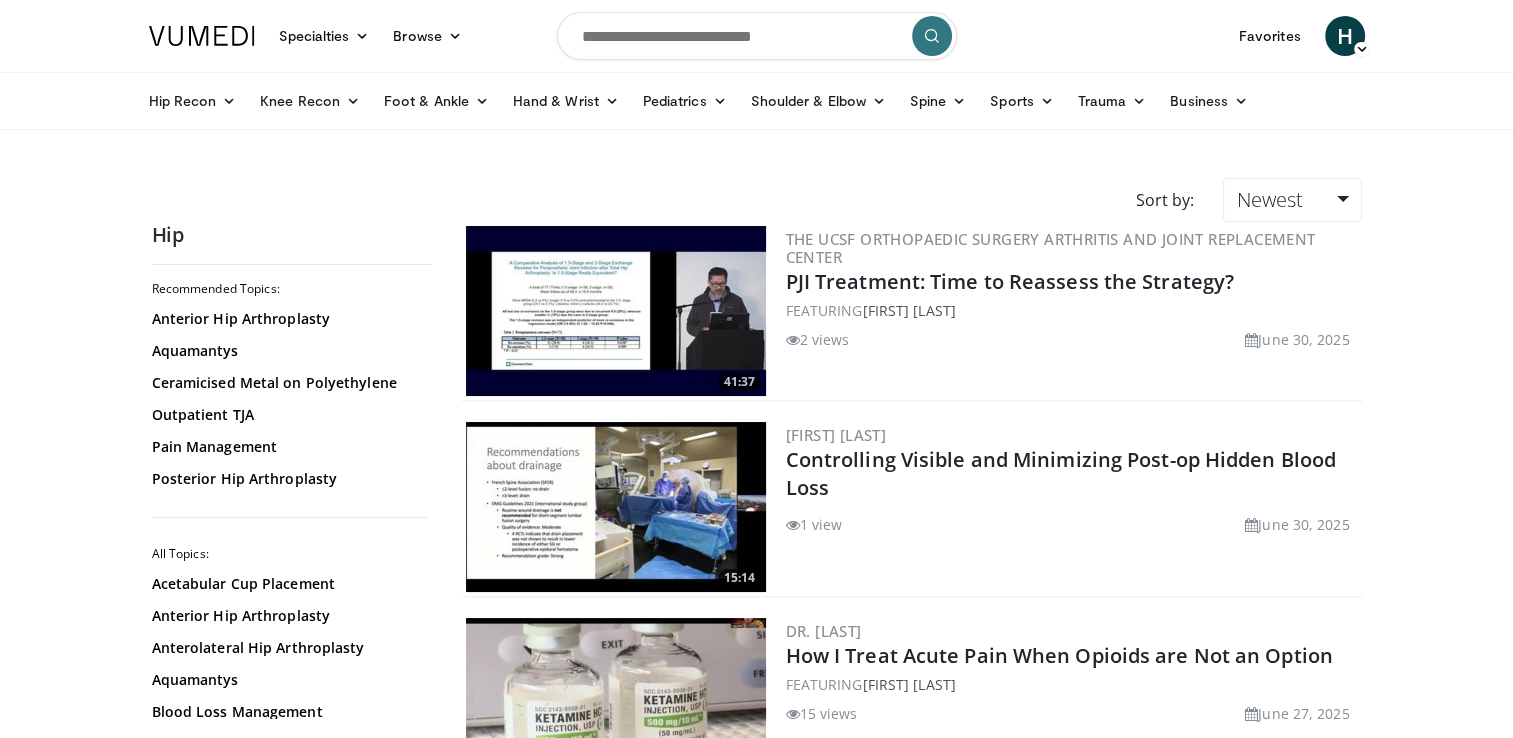 click at bounding box center (757, 36) 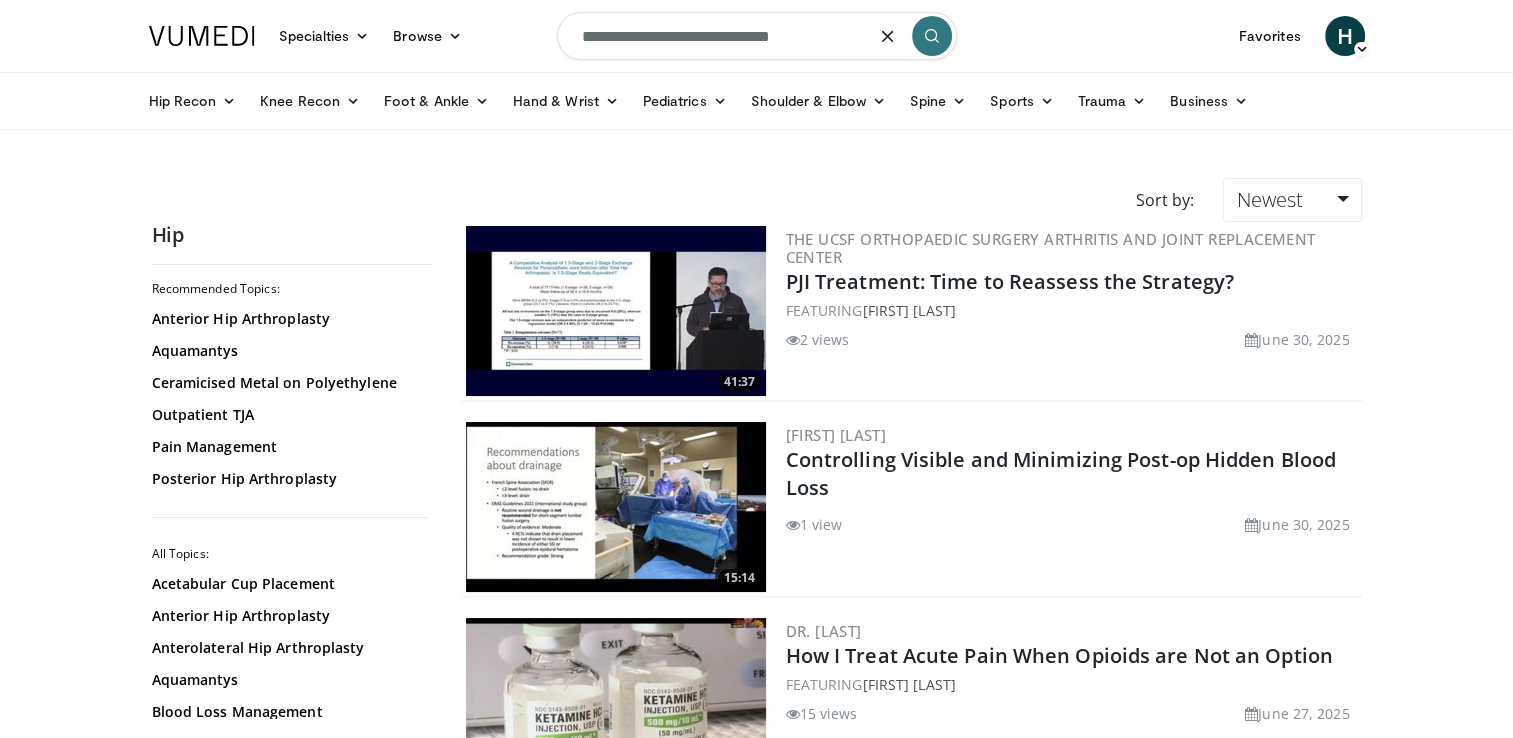 type on "**********" 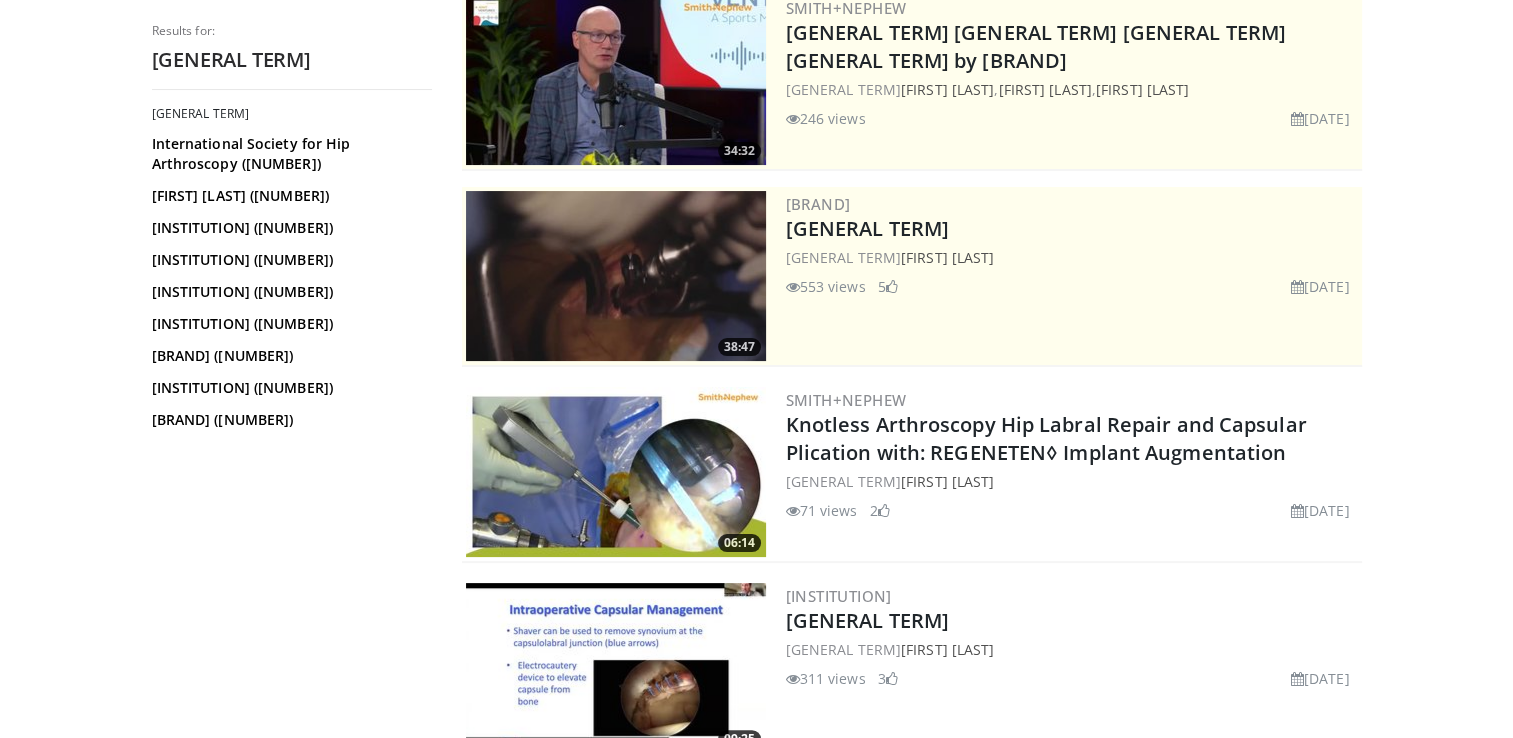 scroll, scrollTop: 0, scrollLeft: 0, axis: both 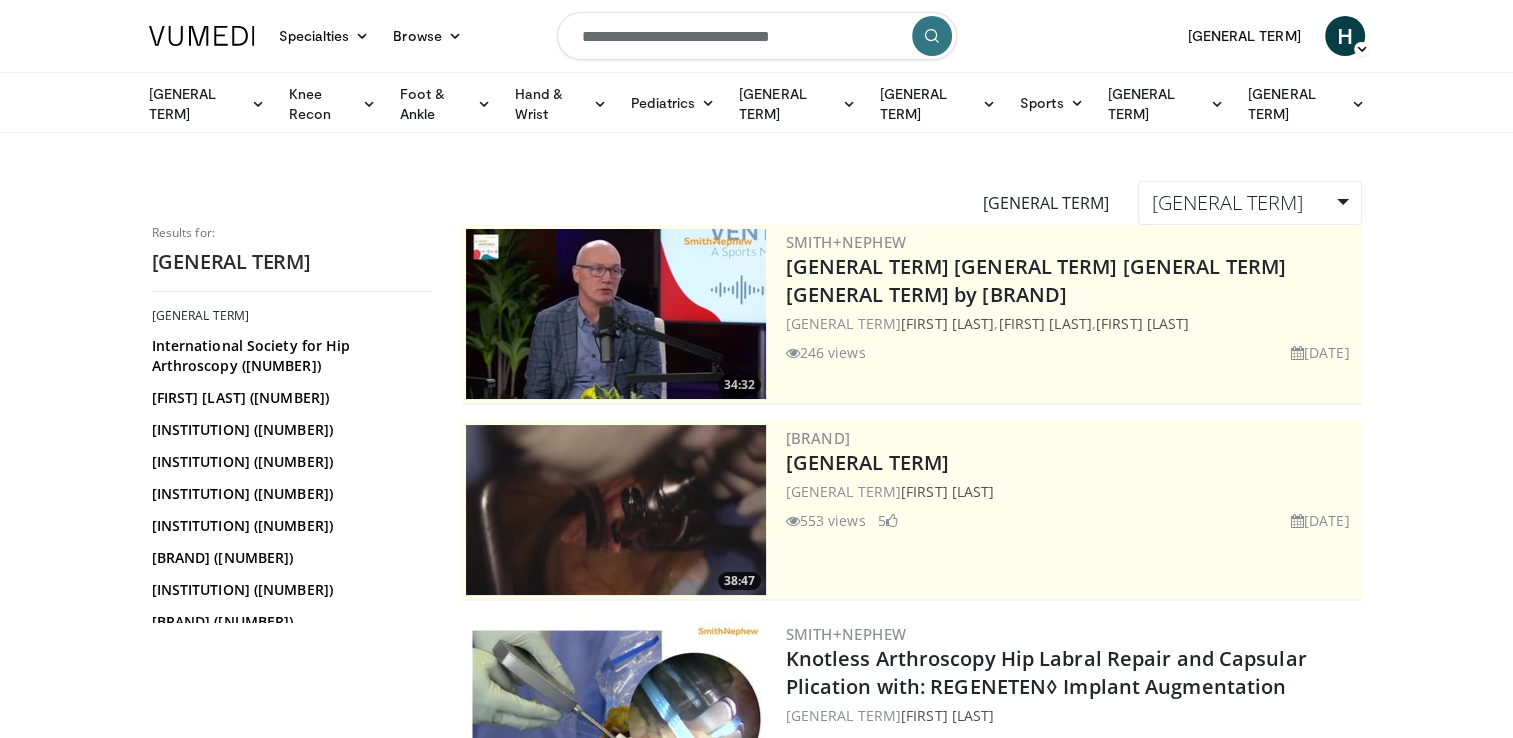 click on "**********" at bounding box center (757, 36) 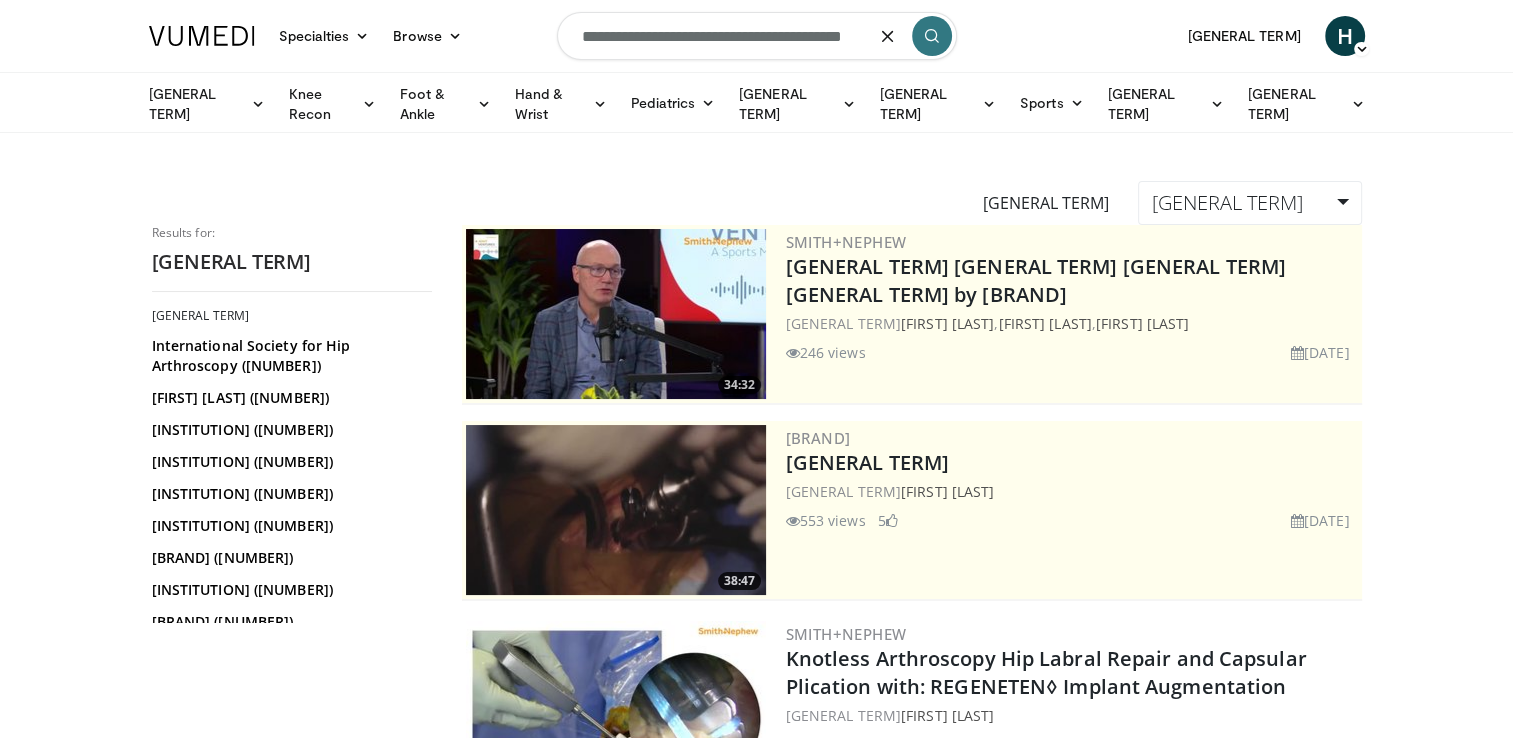 scroll, scrollTop: 0, scrollLeft: 9, axis: horizontal 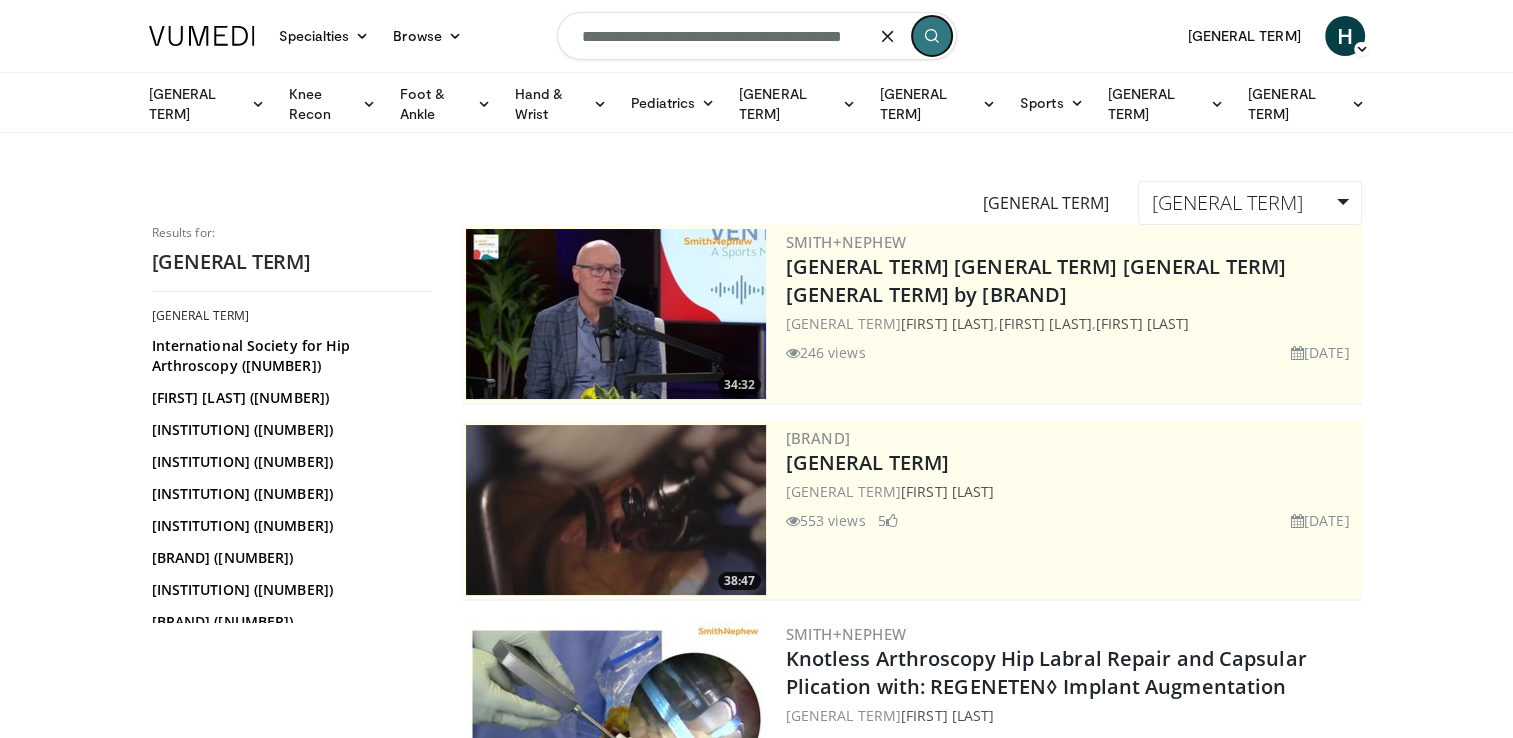 click at bounding box center (932, 36) 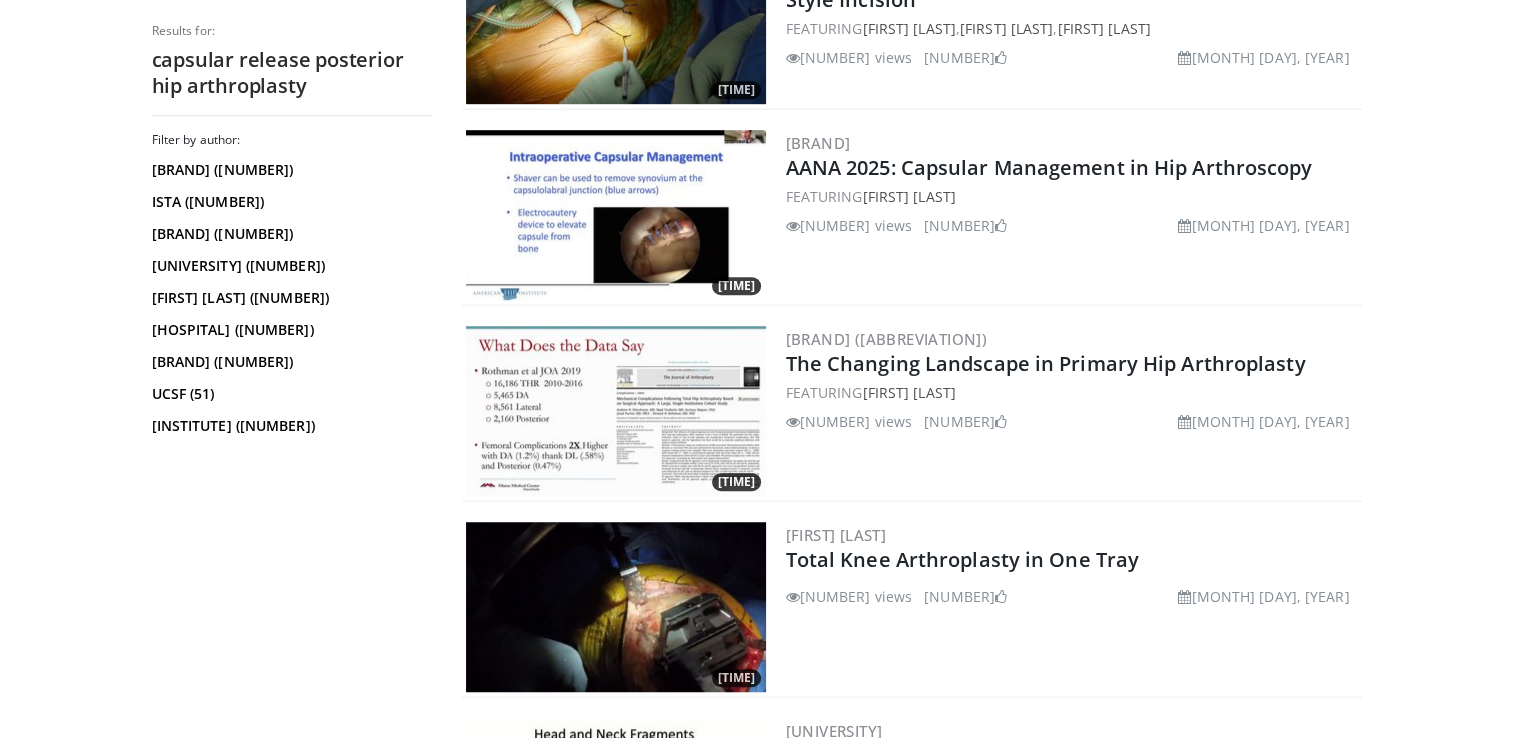 scroll, scrollTop: 1300, scrollLeft: 0, axis: vertical 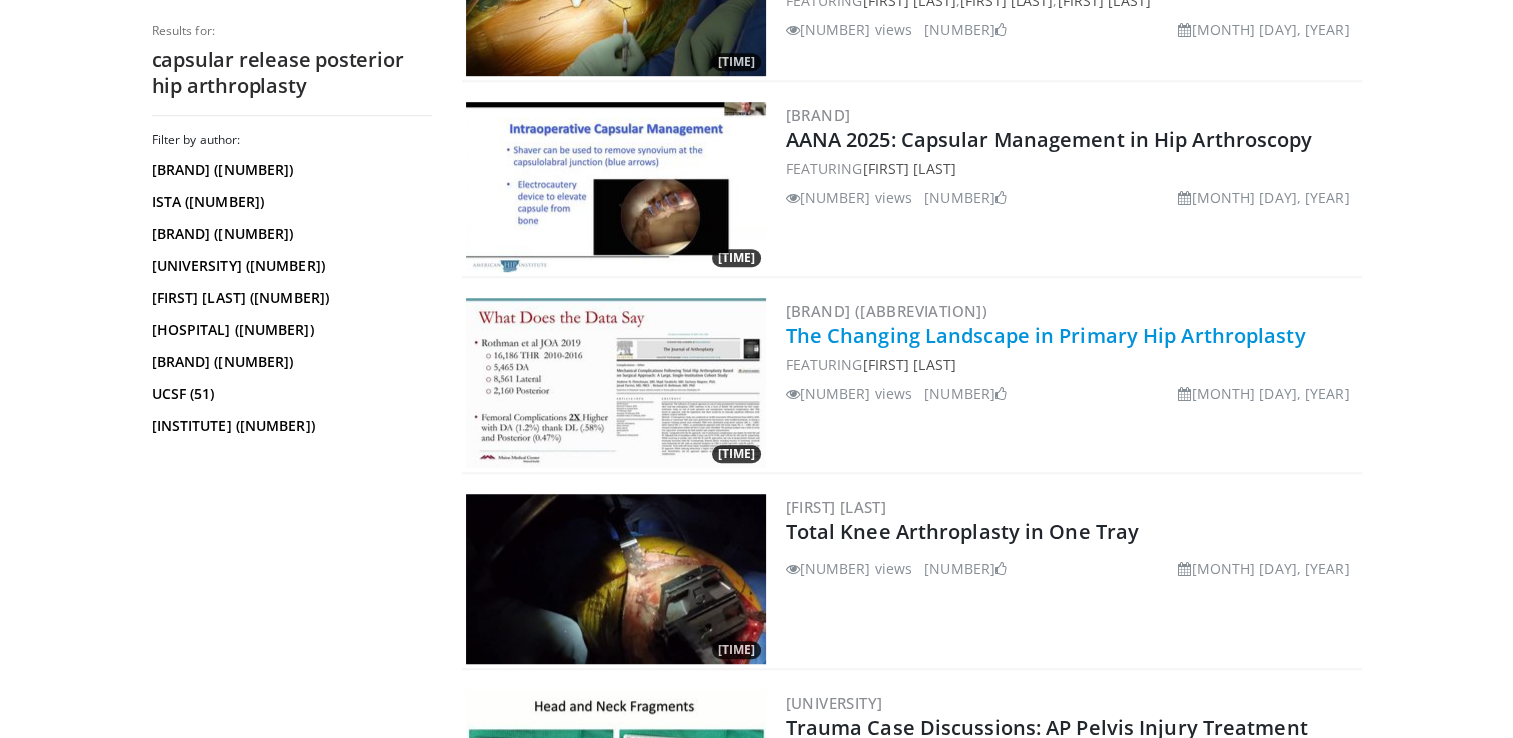 click on "The Changing Landscape in Primary Hip Arthroplasty" at bounding box center (1046, 335) 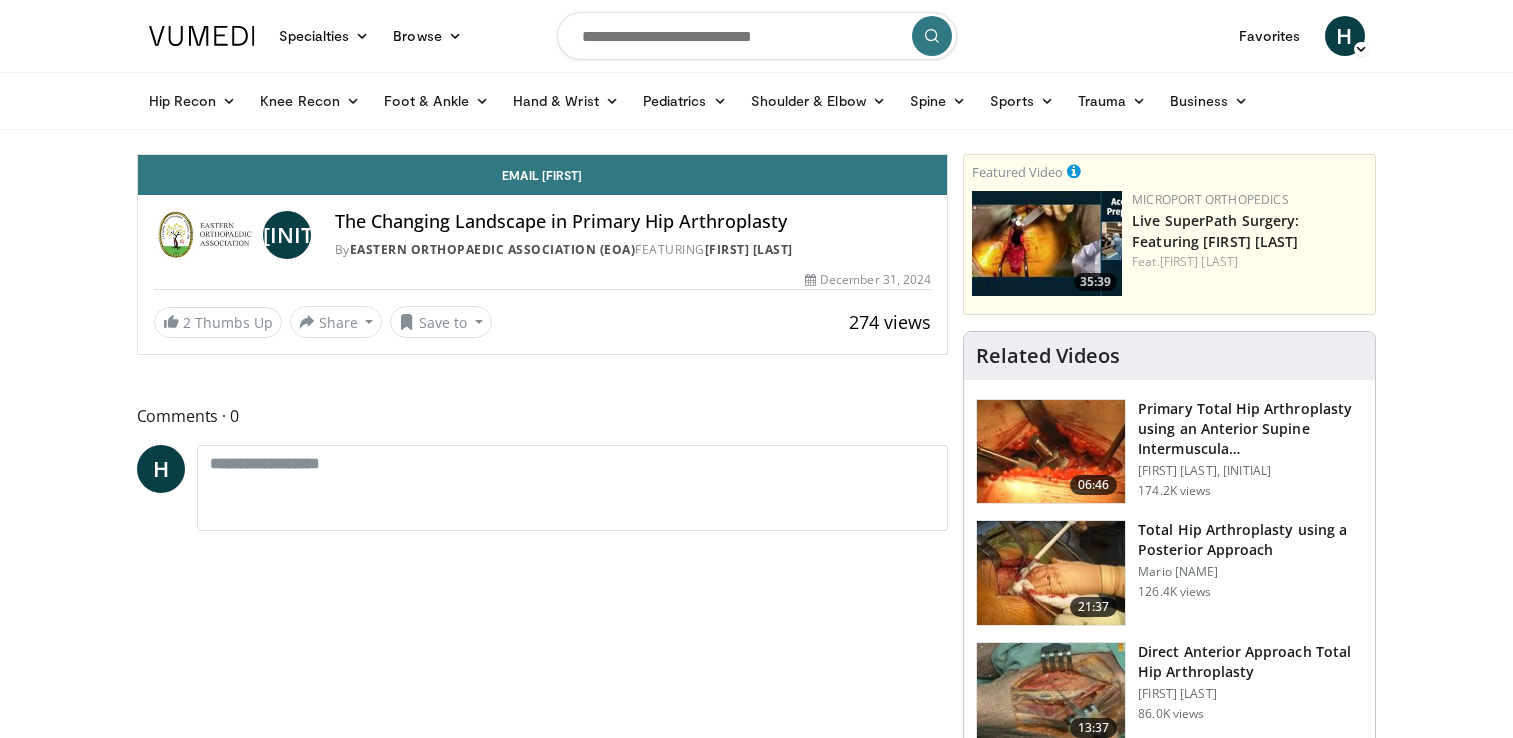 scroll, scrollTop: 0, scrollLeft: 0, axis: both 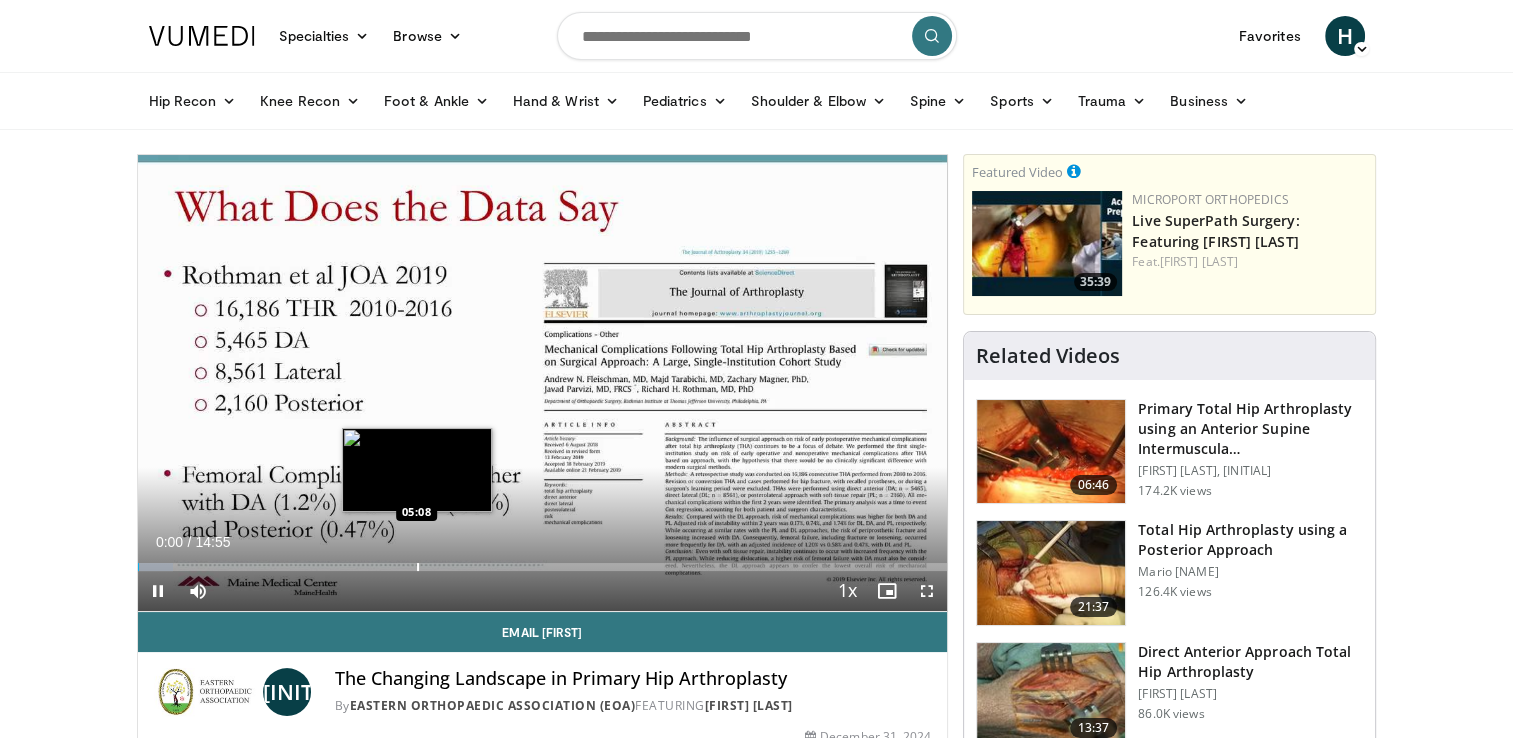 click at bounding box center [418, 567] 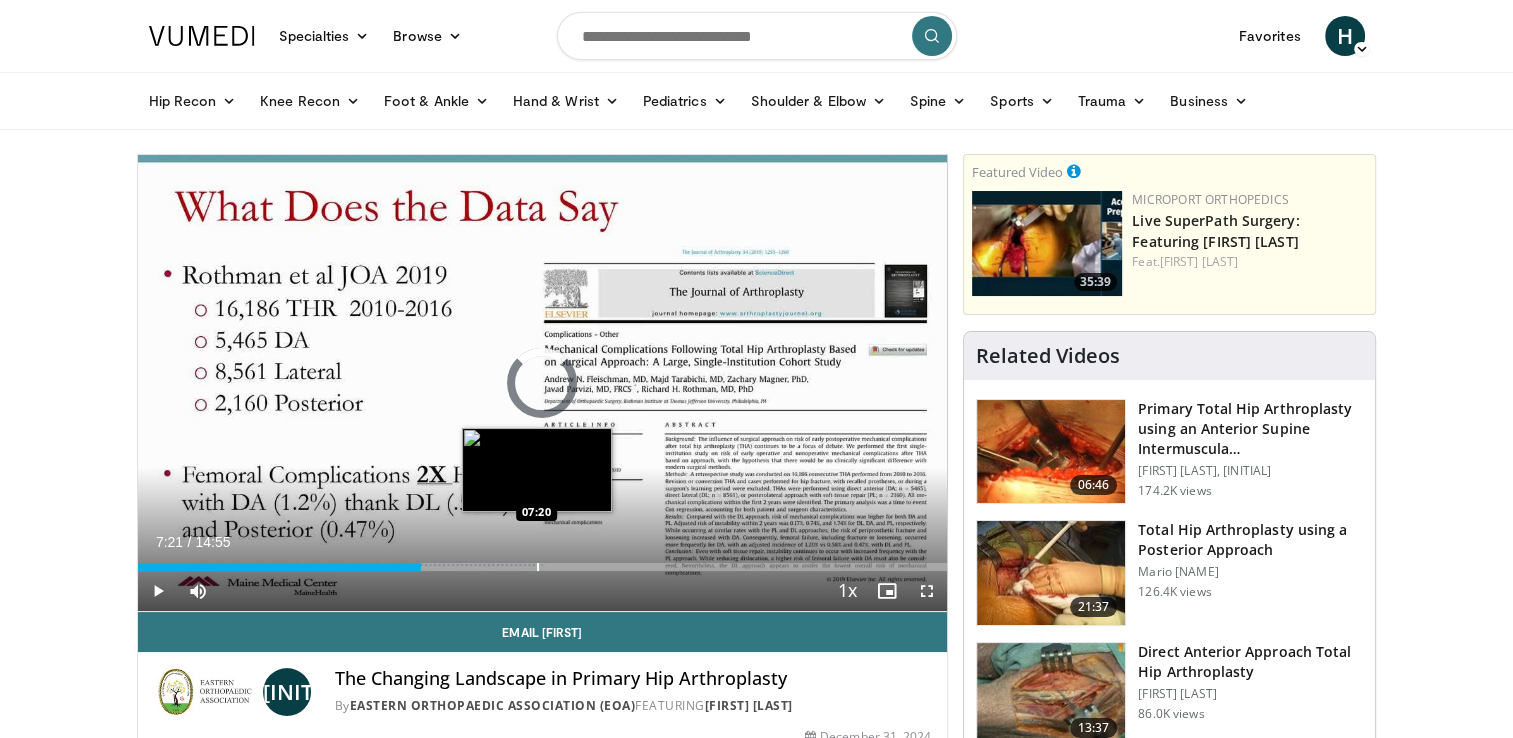 click on "Loaded :  0.00% 07:21 07:20" at bounding box center (543, 567) 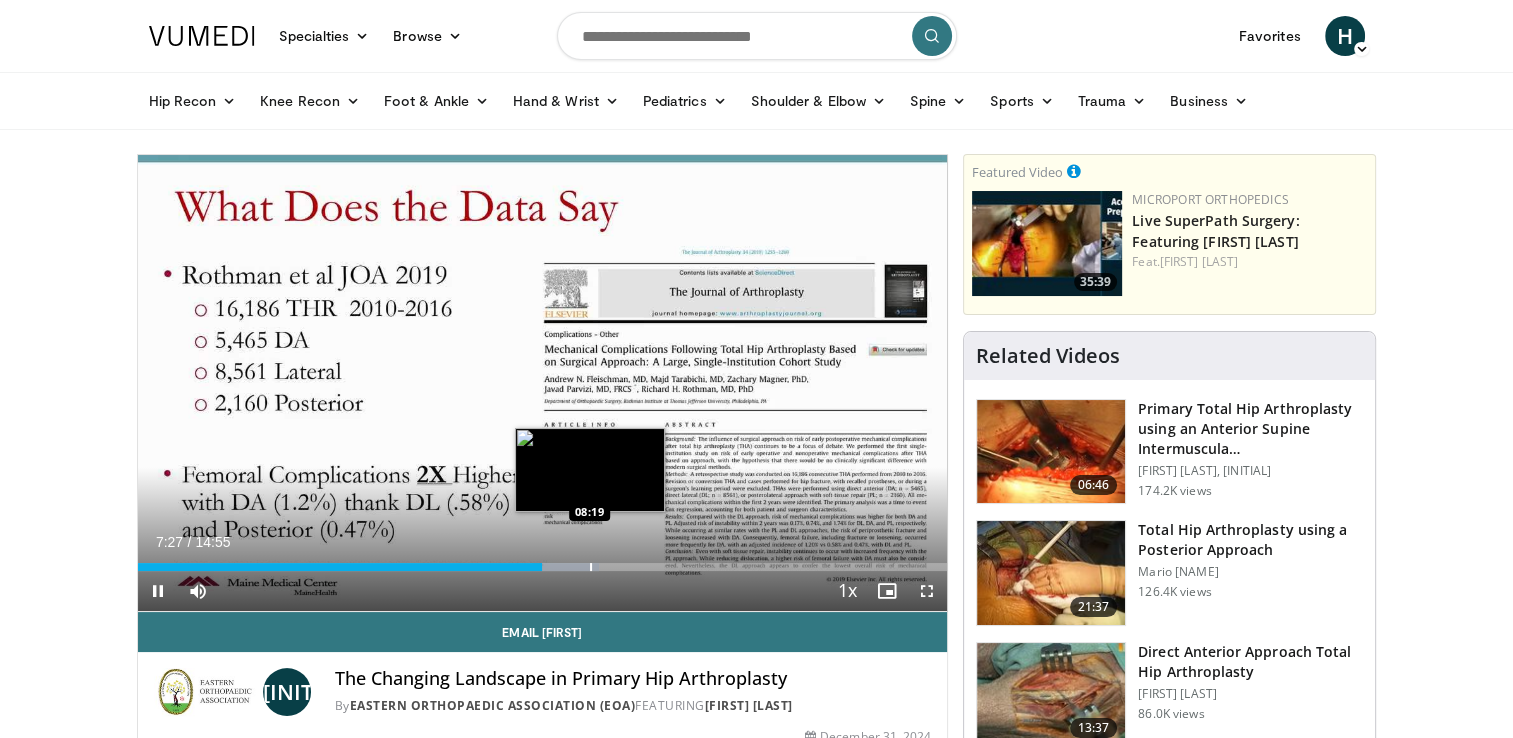 click at bounding box center (591, 567) 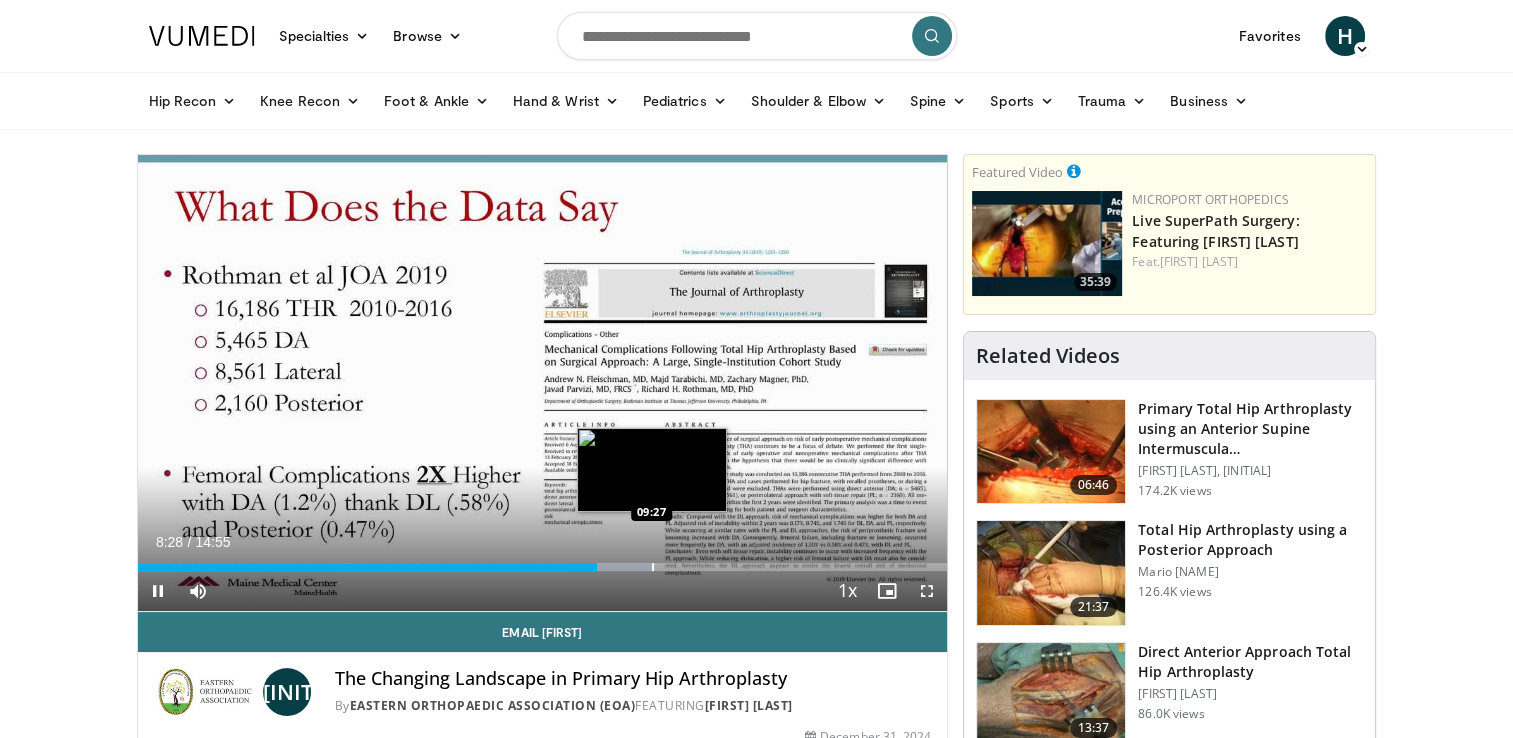 click at bounding box center (653, 567) 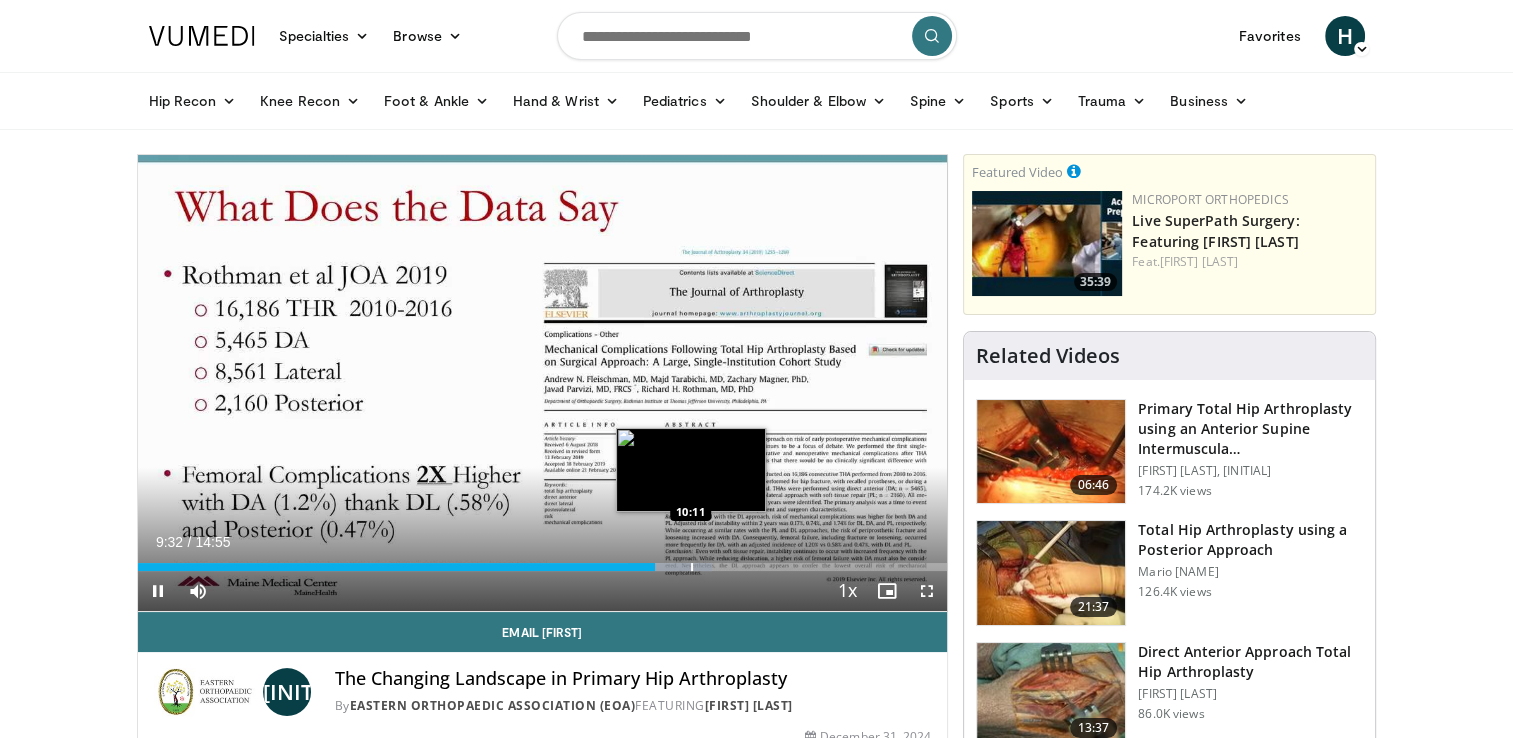 click at bounding box center [692, 567] 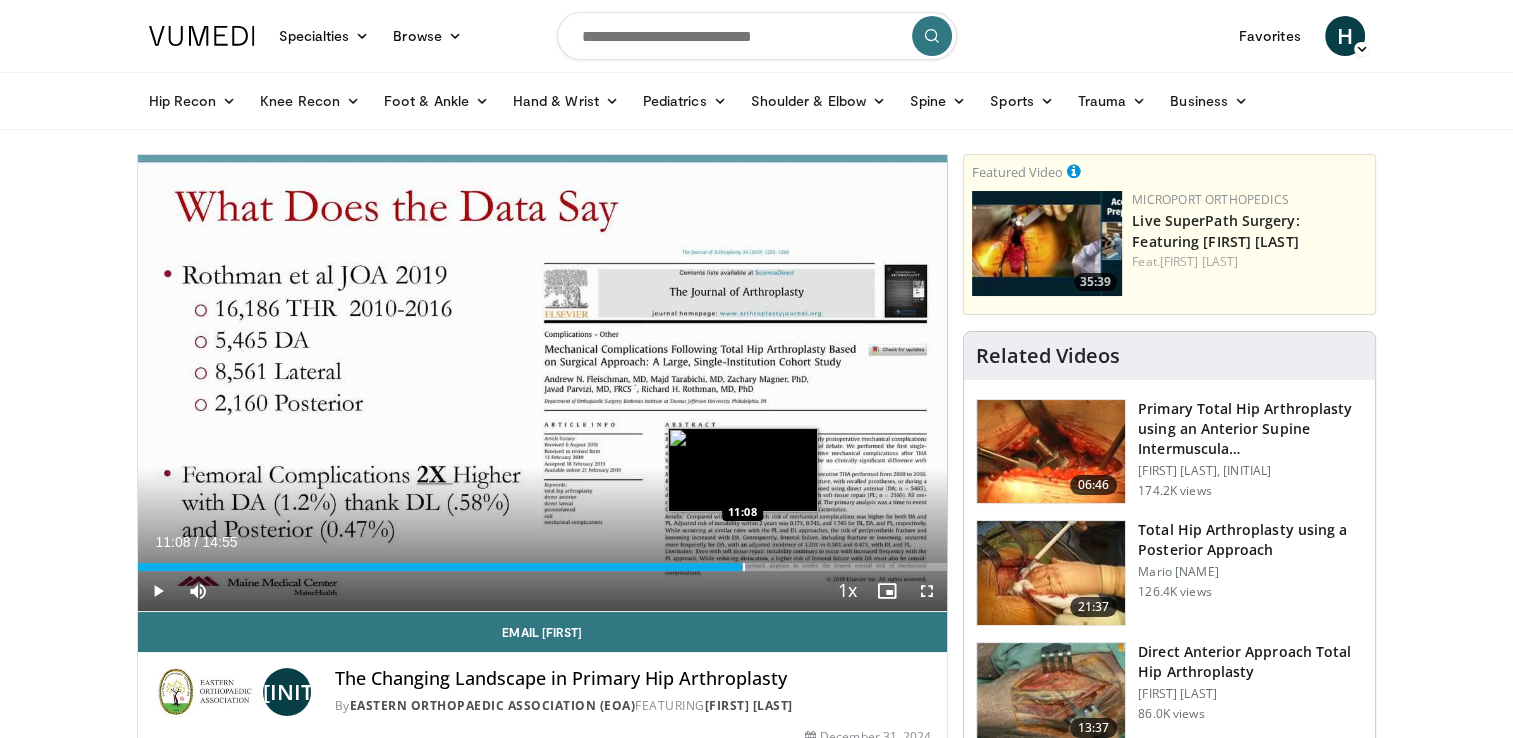 click at bounding box center [744, 567] 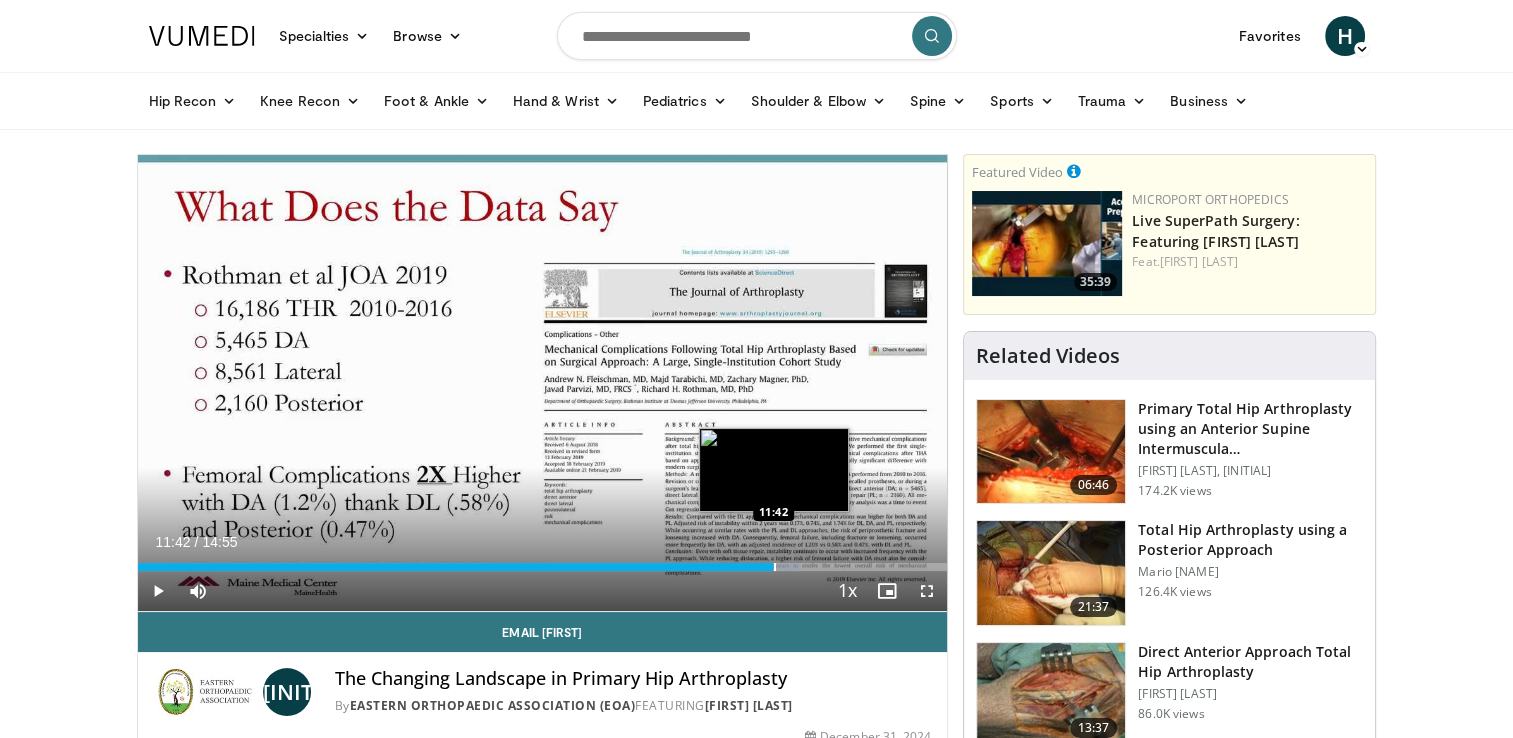 click at bounding box center (775, 567) 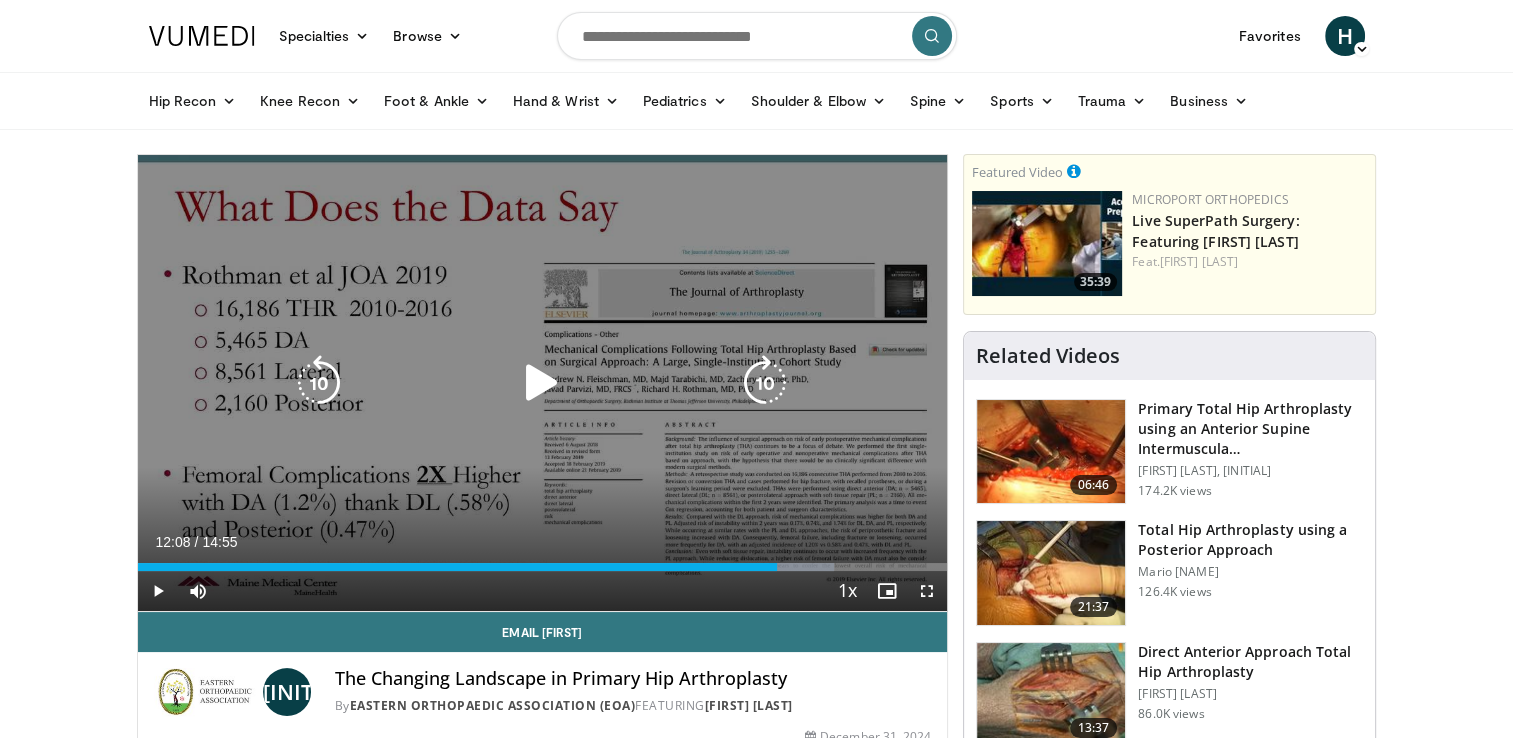 click at bounding box center [801, 567] 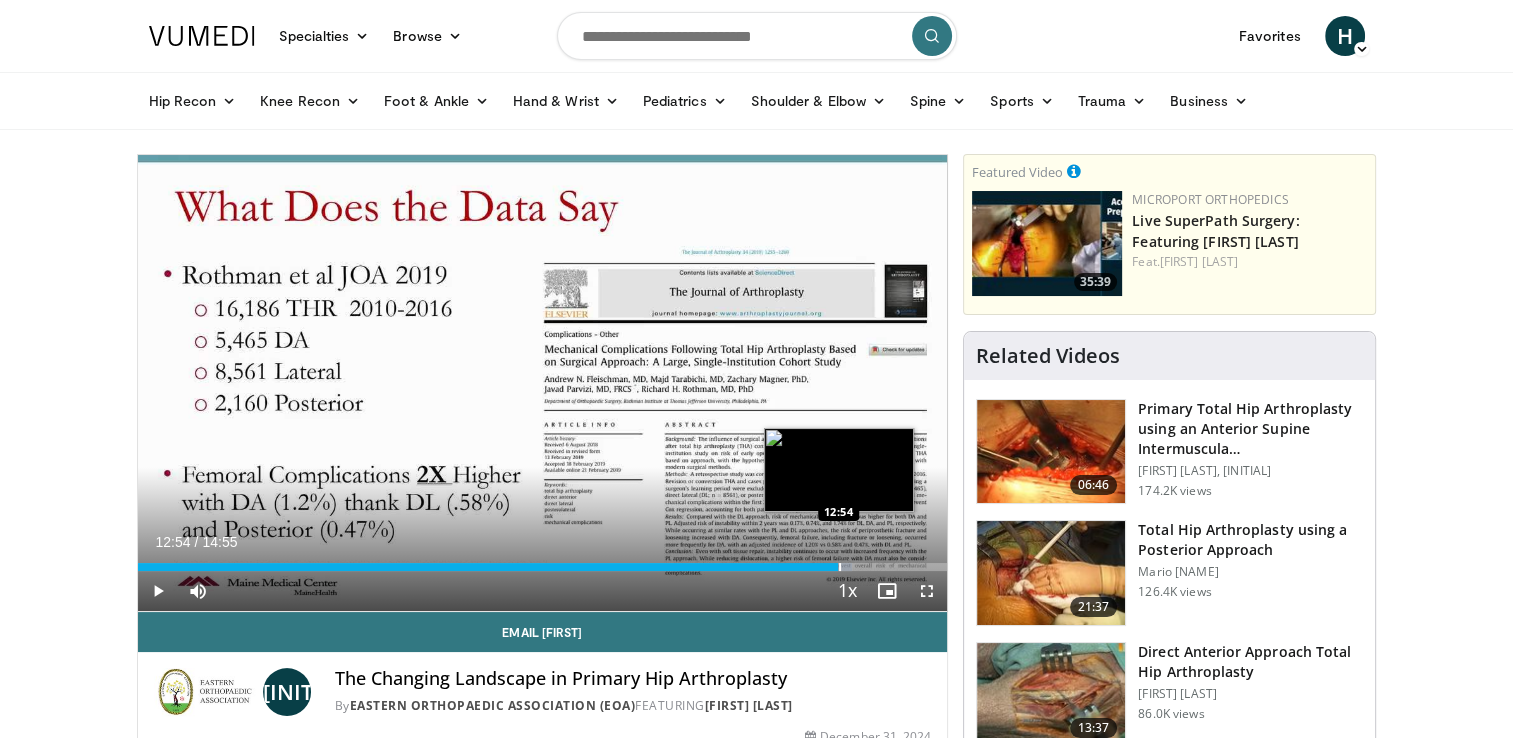 click at bounding box center (840, 567) 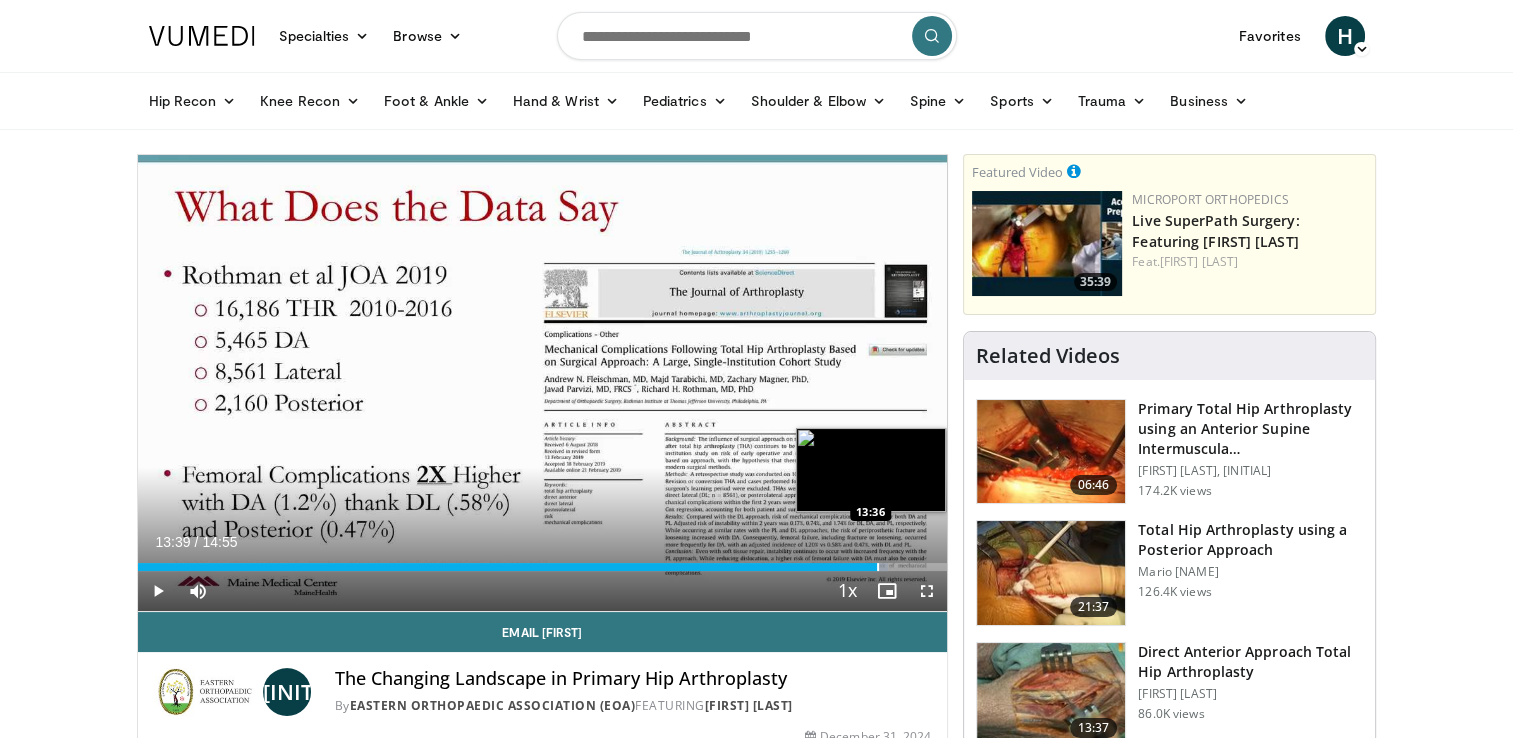 click on "Loaded :  92.74% 13:39 13:36" at bounding box center [543, 567] 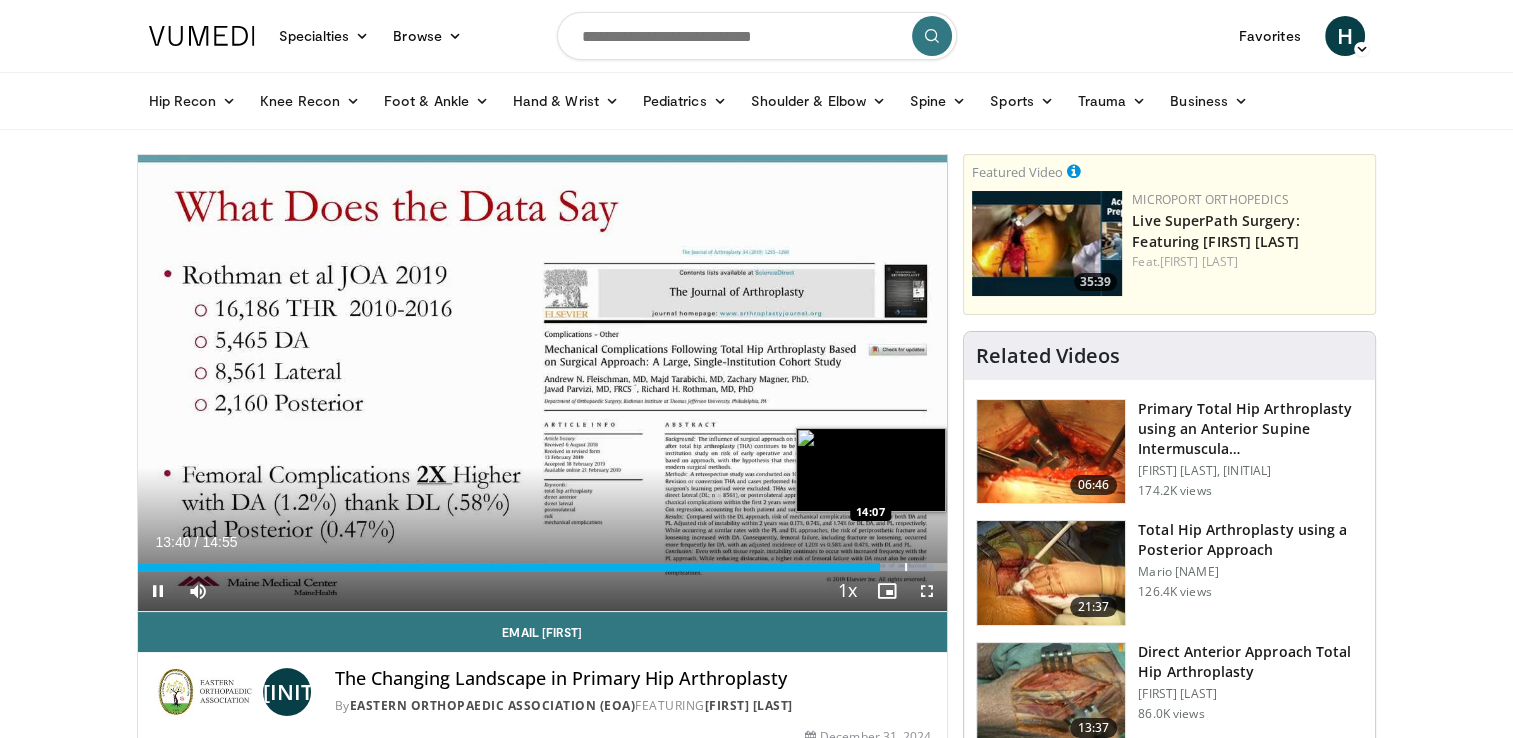 click at bounding box center [906, 567] 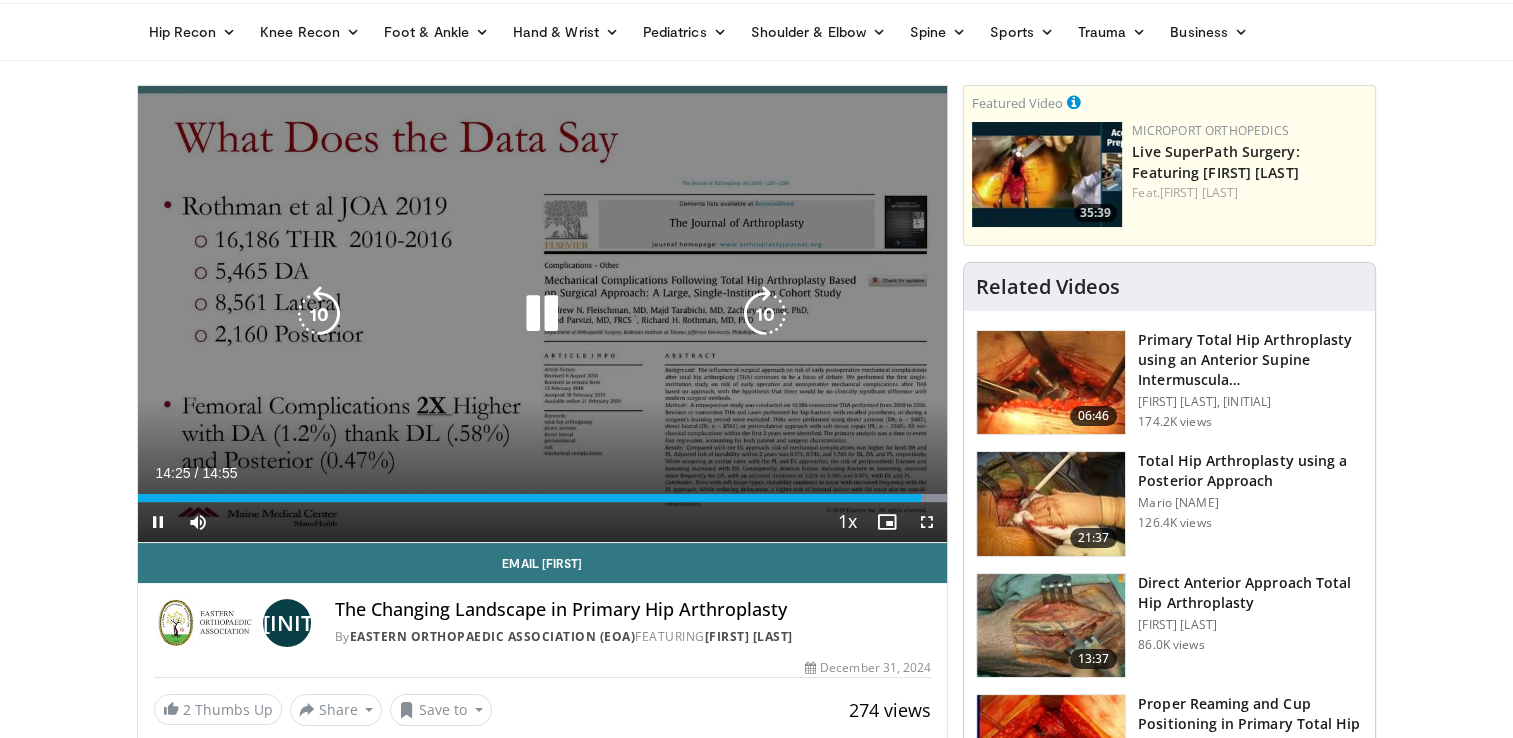 scroll, scrollTop: 100, scrollLeft: 0, axis: vertical 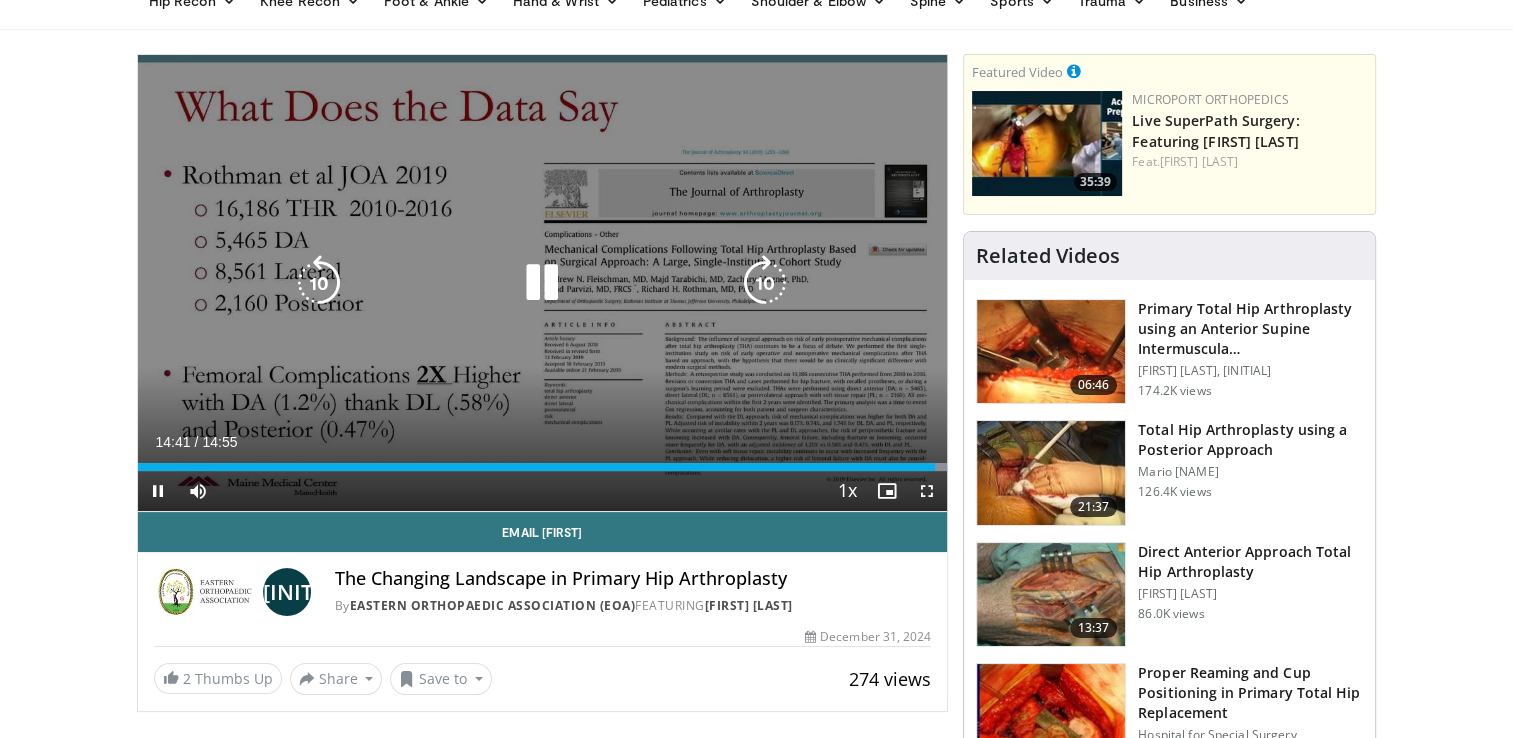 click at bounding box center (765, 283) 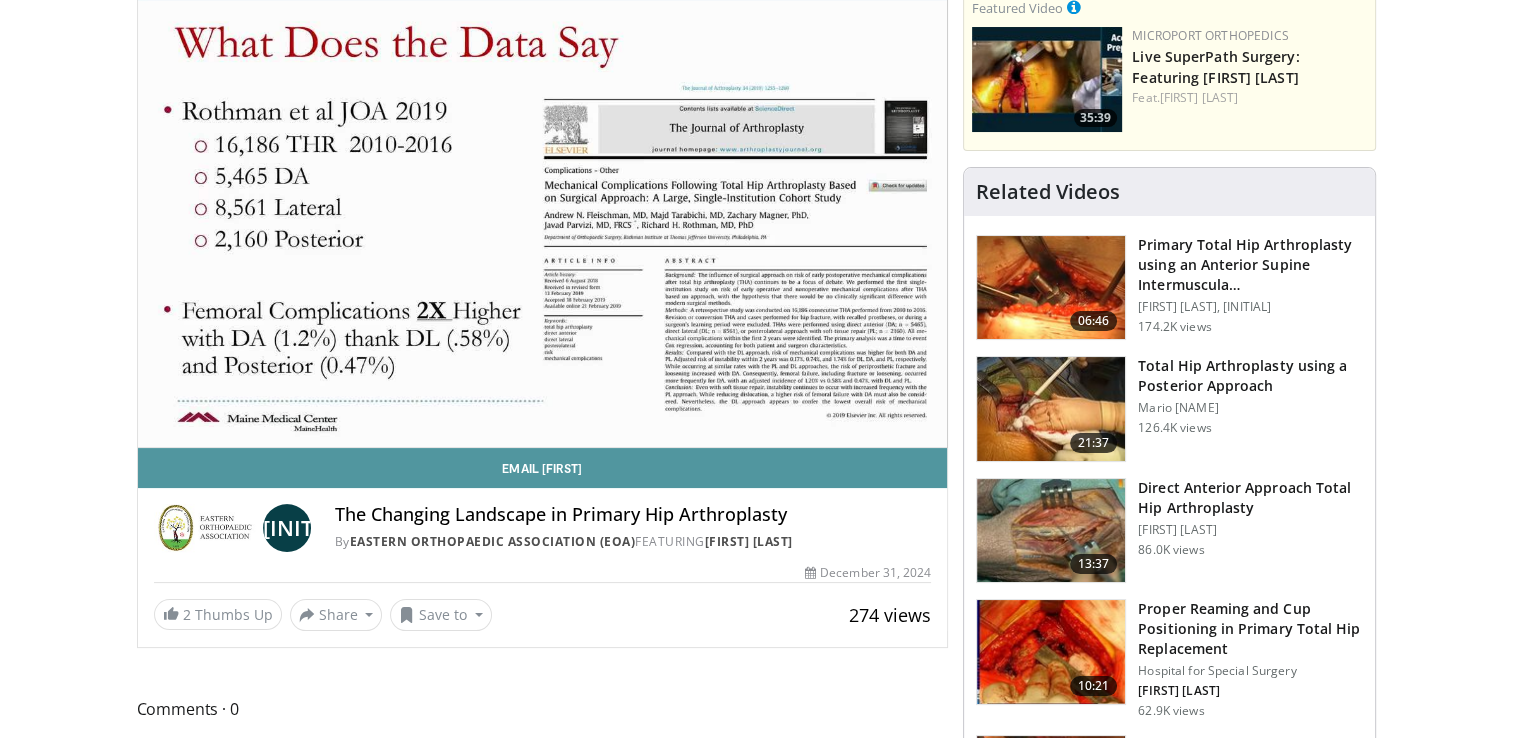 scroll, scrollTop: 200, scrollLeft: 0, axis: vertical 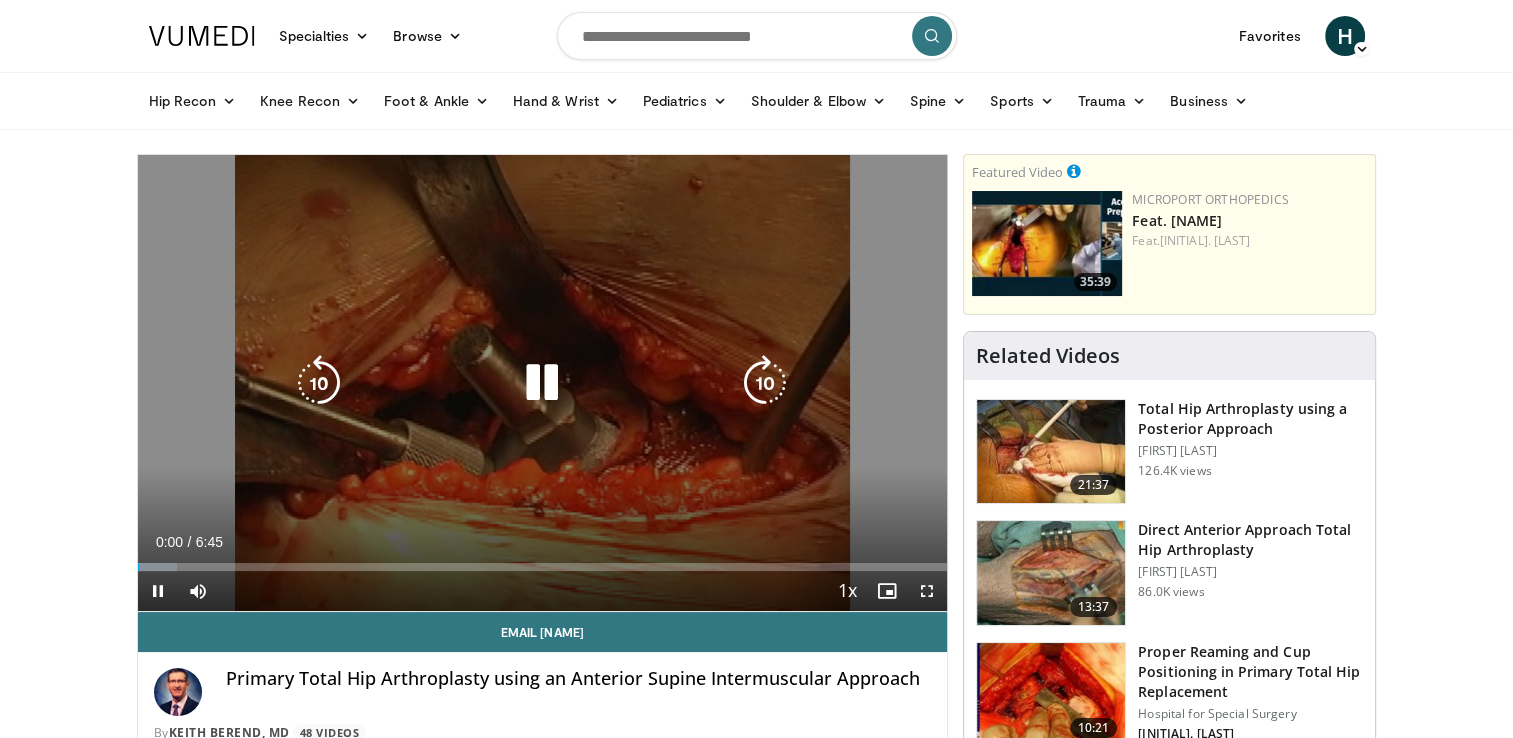 click at bounding box center (542, 383) 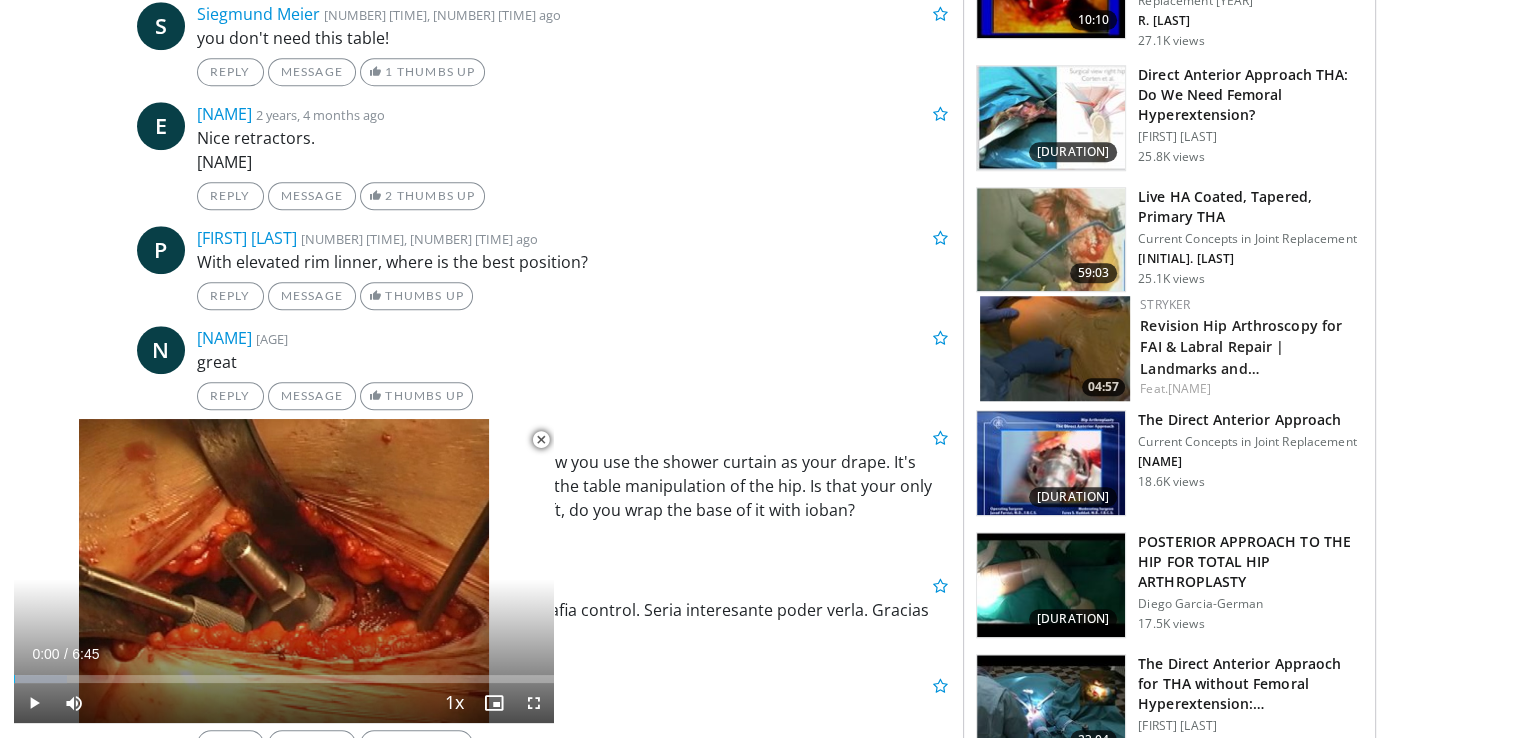 scroll, scrollTop: 1600, scrollLeft: 0, axis: vertical 